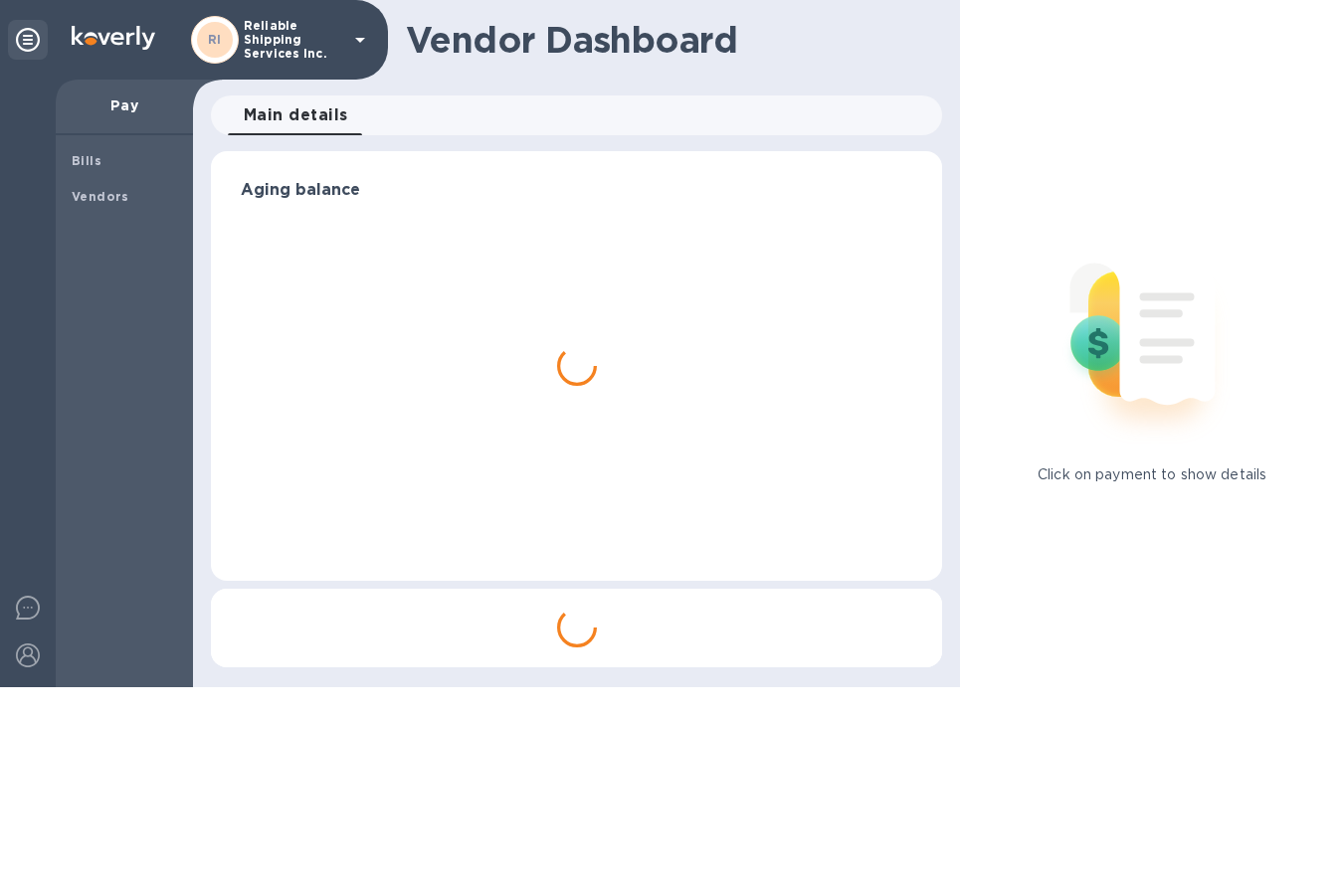 scroll, scrollTop: 0, scrollLeft: 0, axis: both 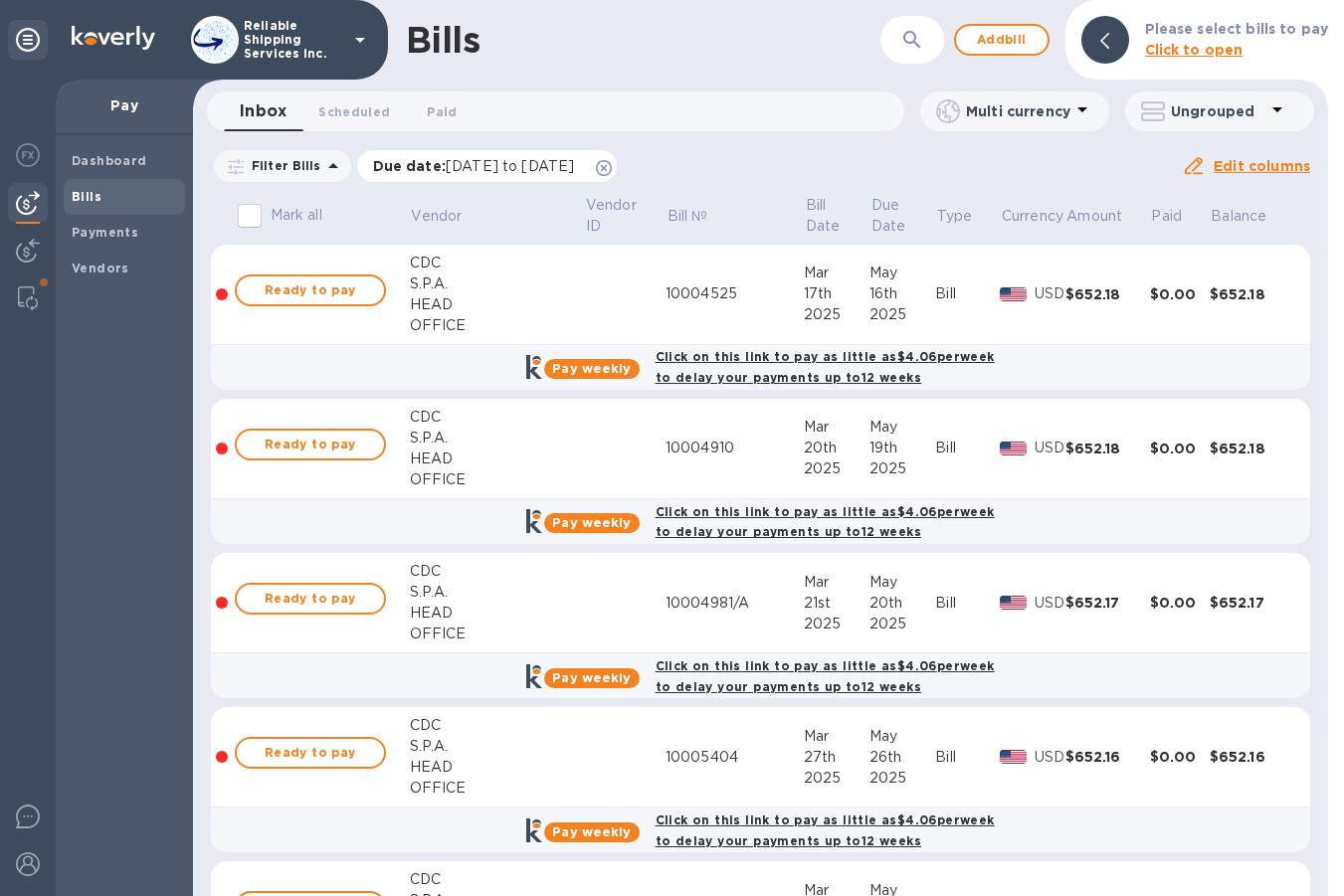 click 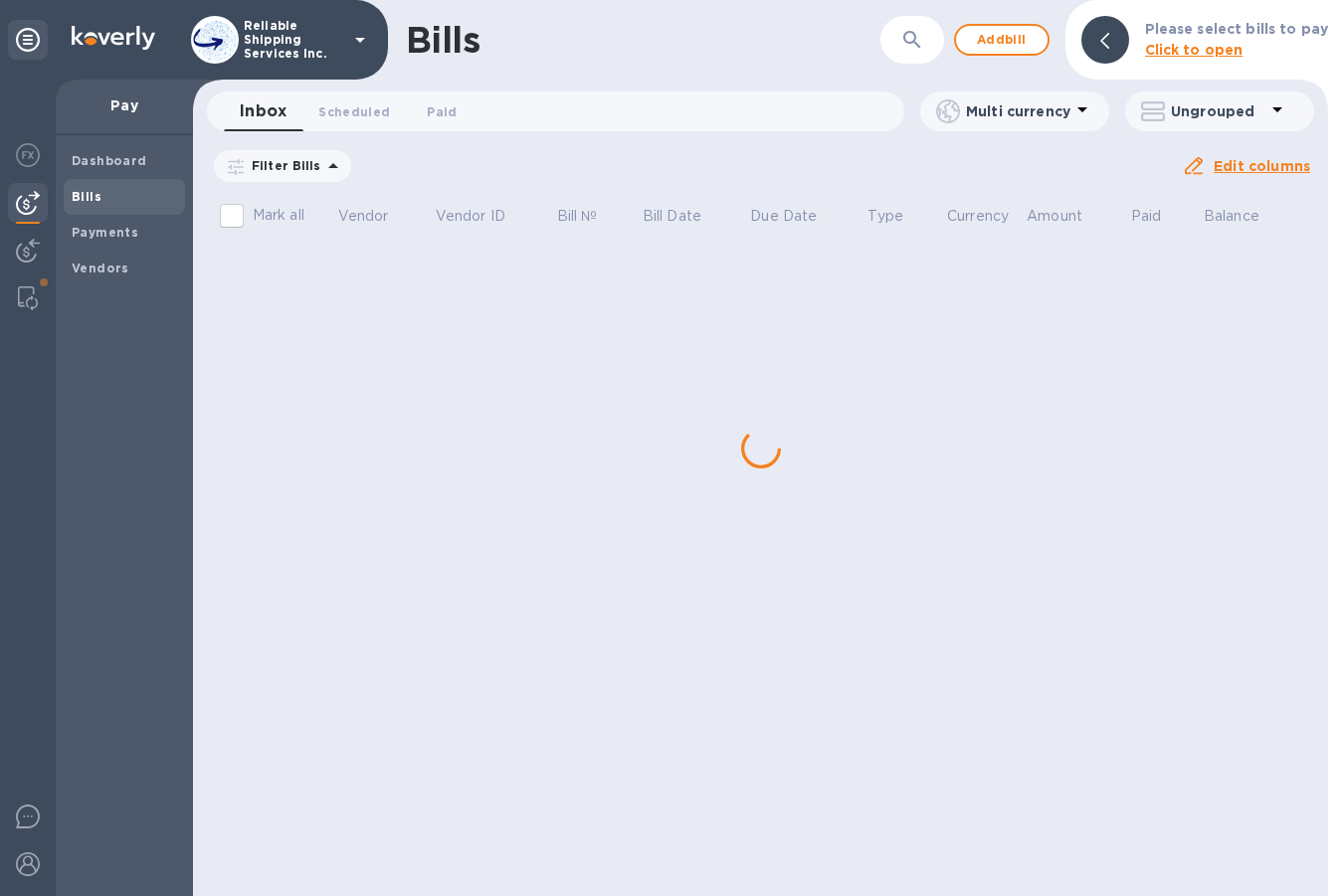 click 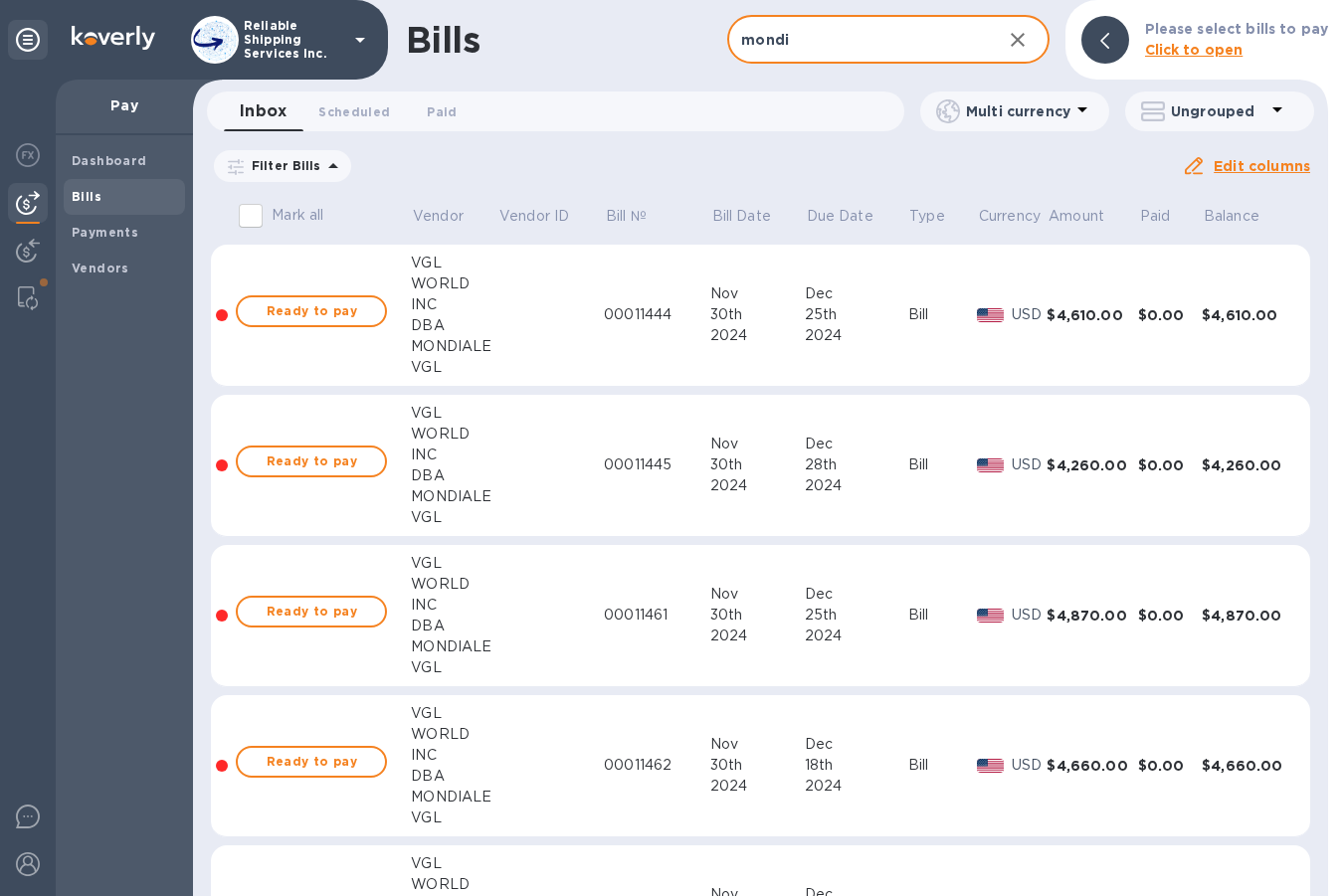 scroll, scrollTop: 1392, scrollLeft: 0, axis: vertical 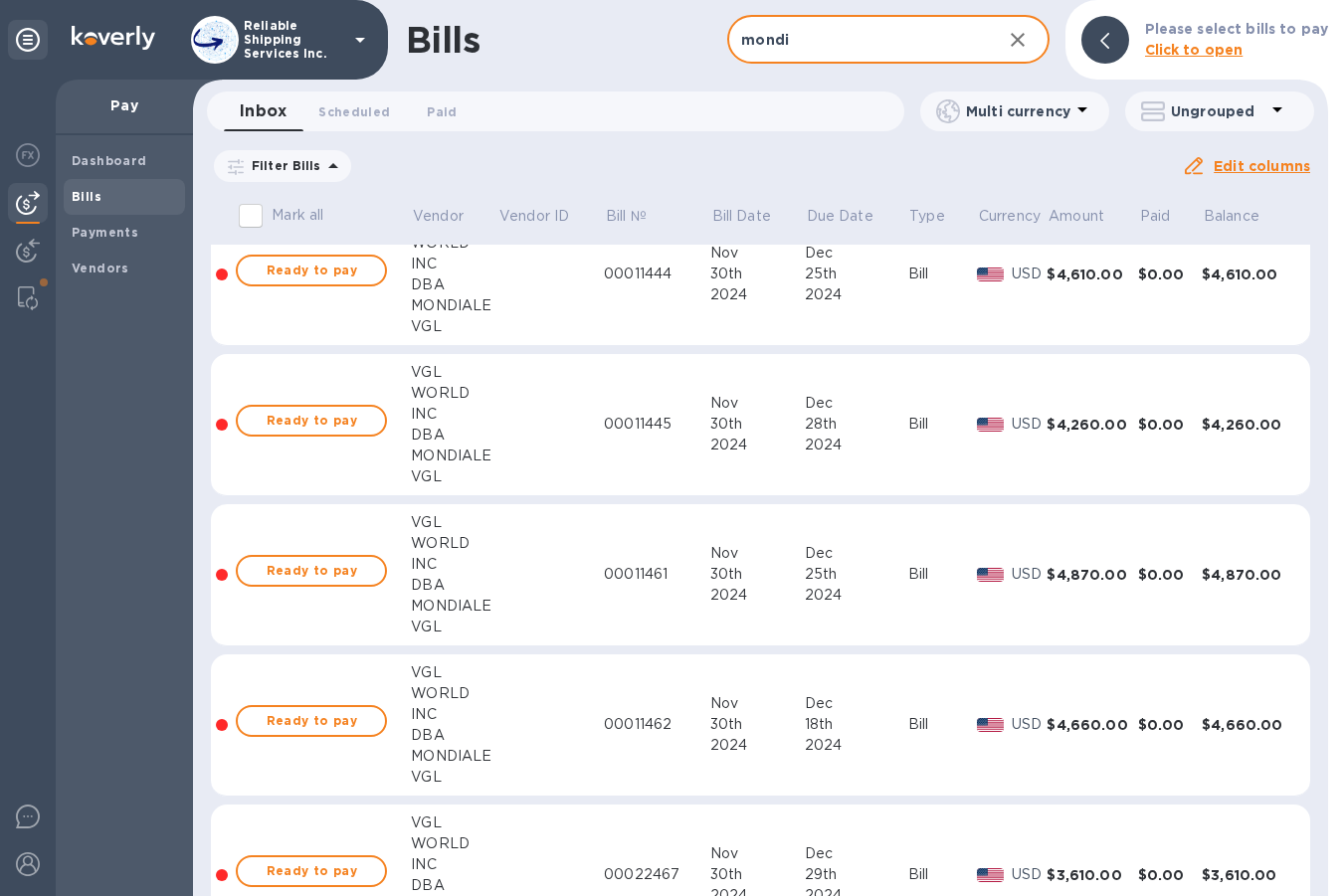 type on "mondi" 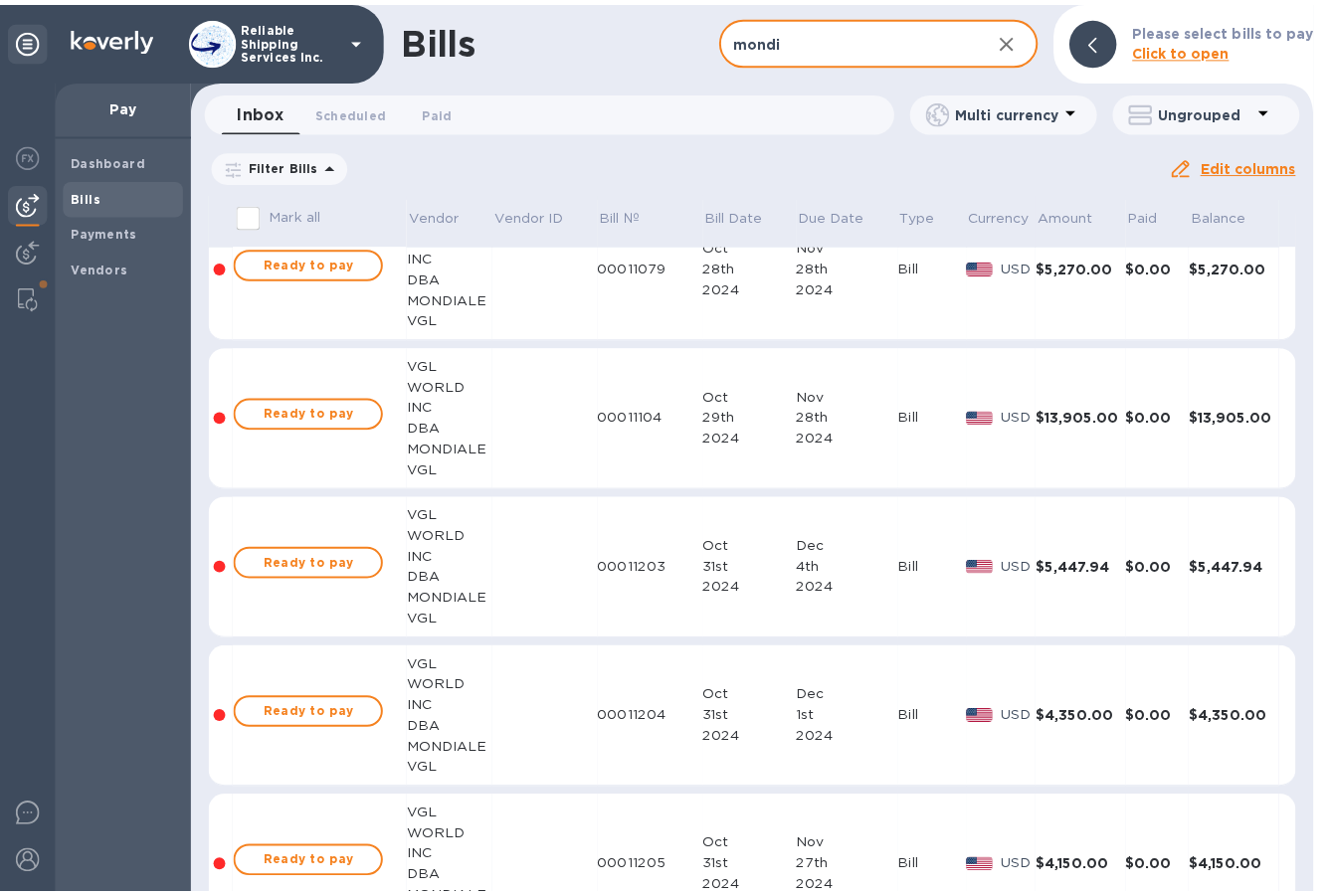 scroll, scrollTop: 199, scrollLeft: 0, axis: vertical 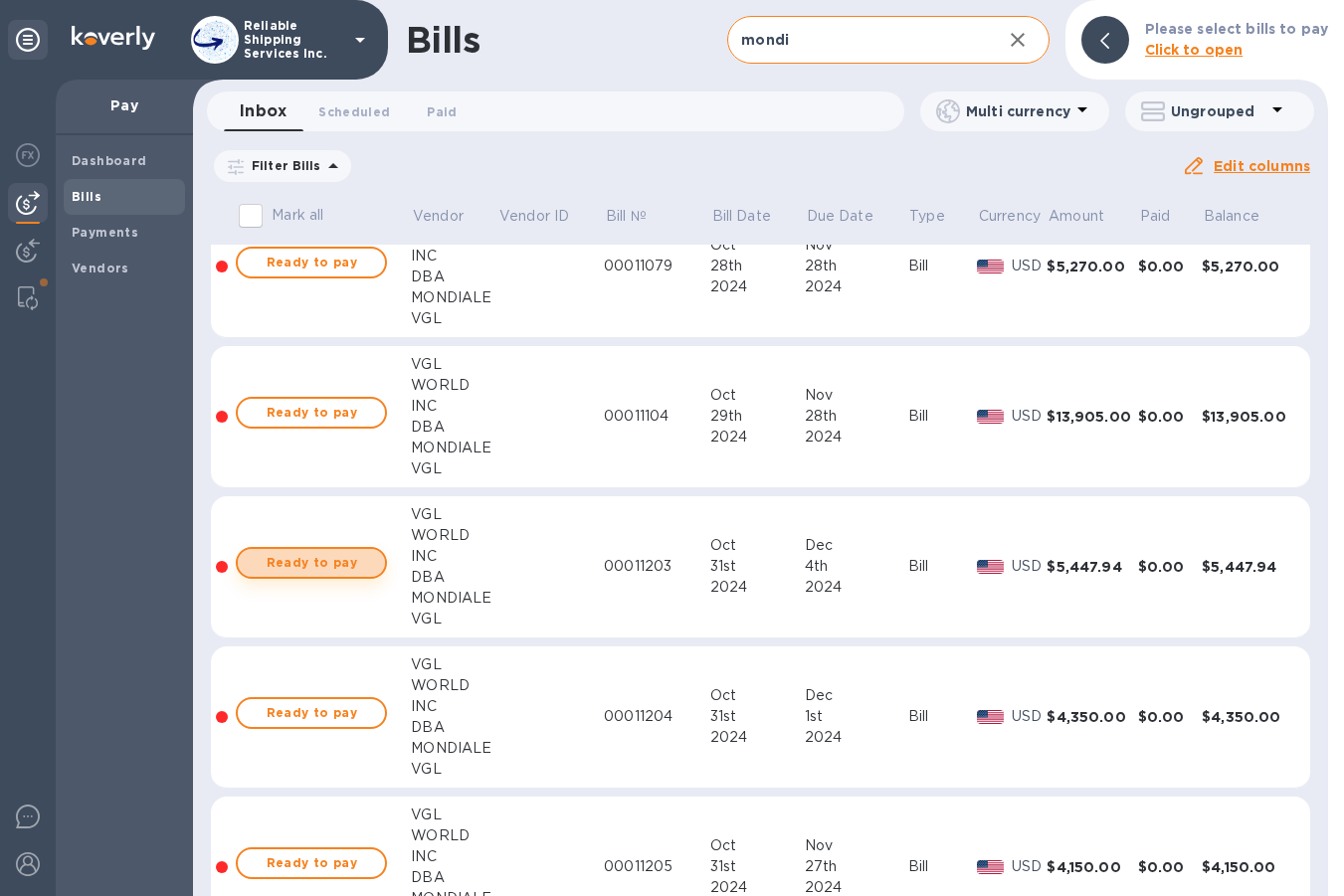 click on "Ready to pay" at bounding box center [311, 563] 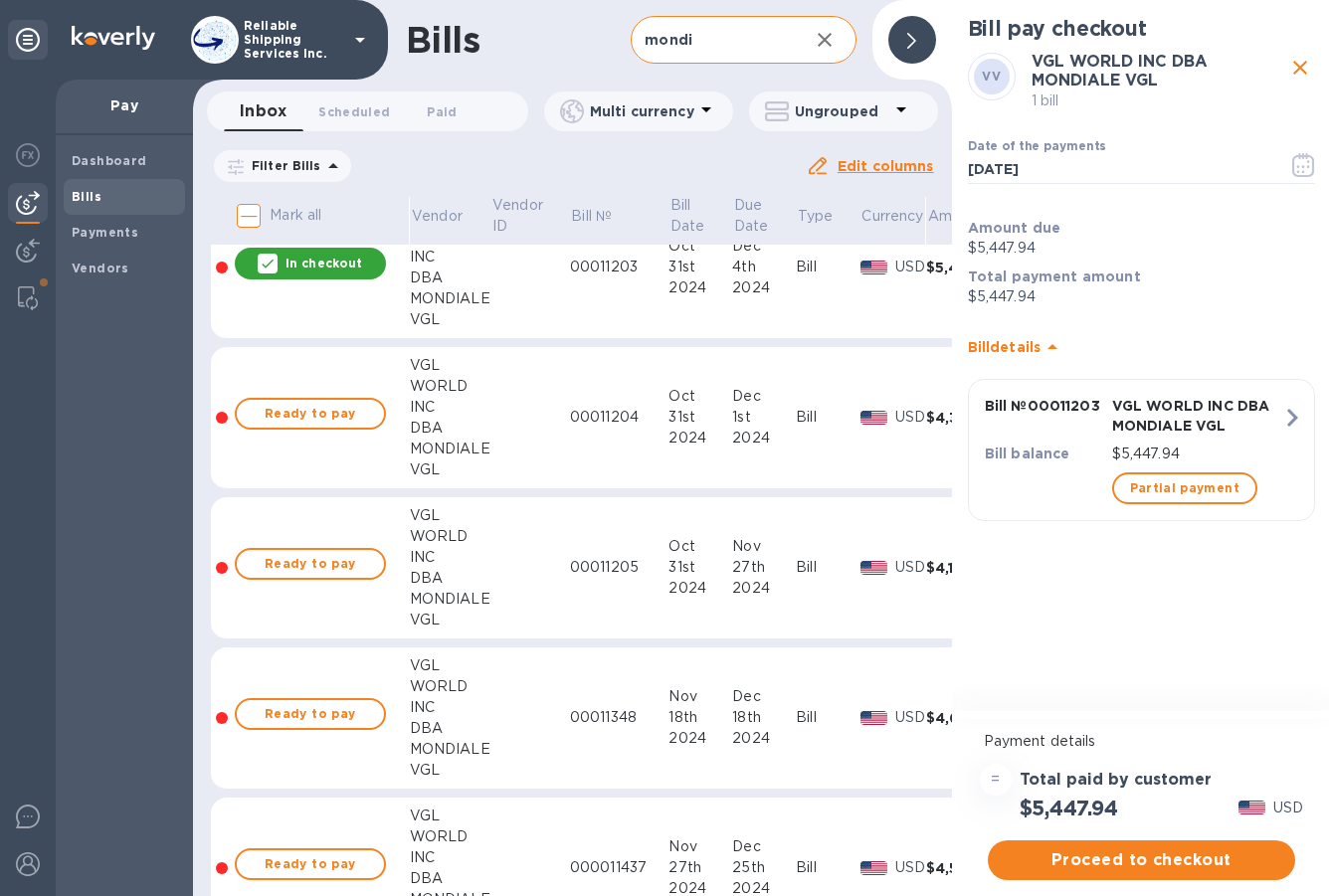 scroll, scrollTop: 497, scrollLeft: 0, axis: vertical 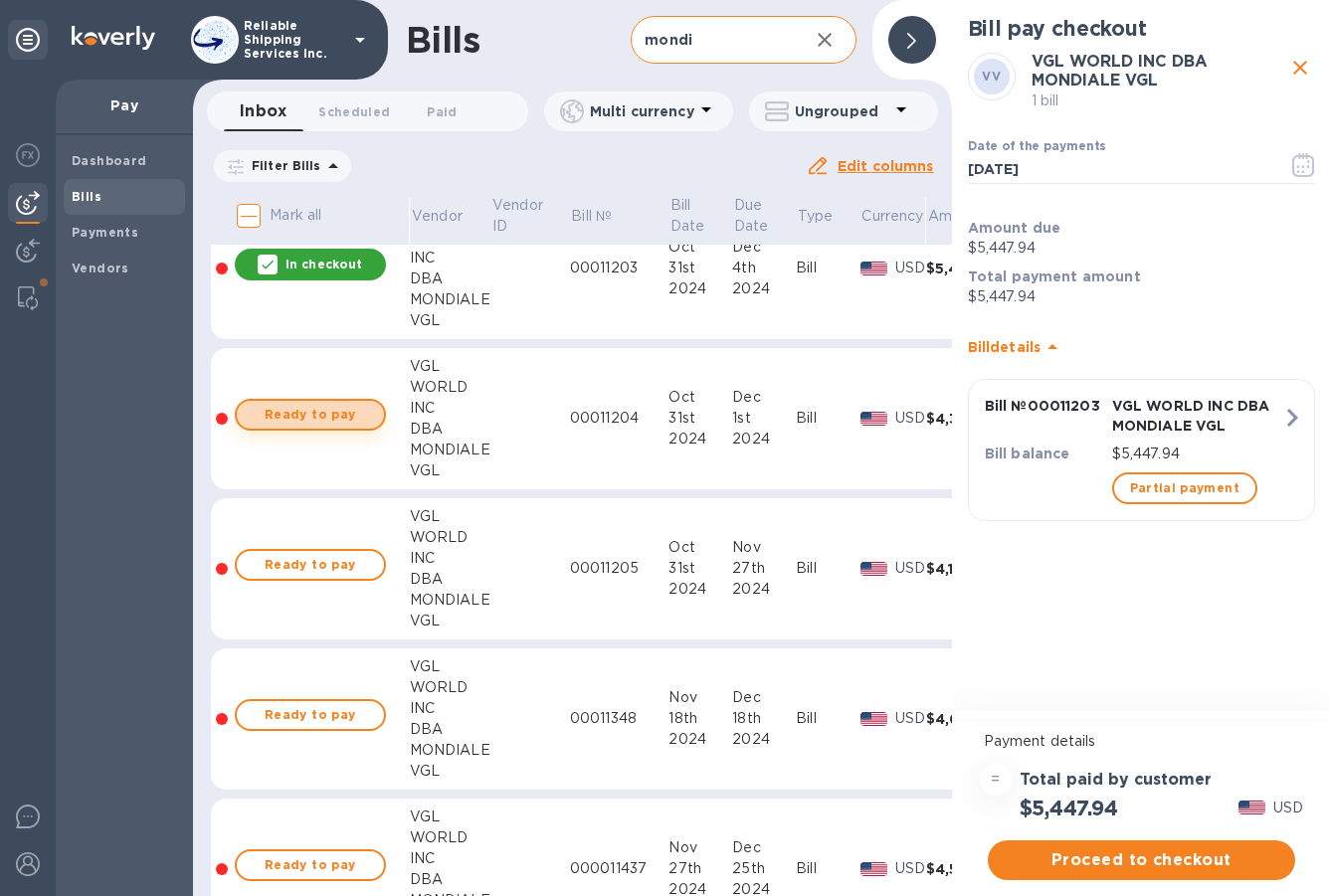 click on "Ready to pay" at bounding box center (310, 415) 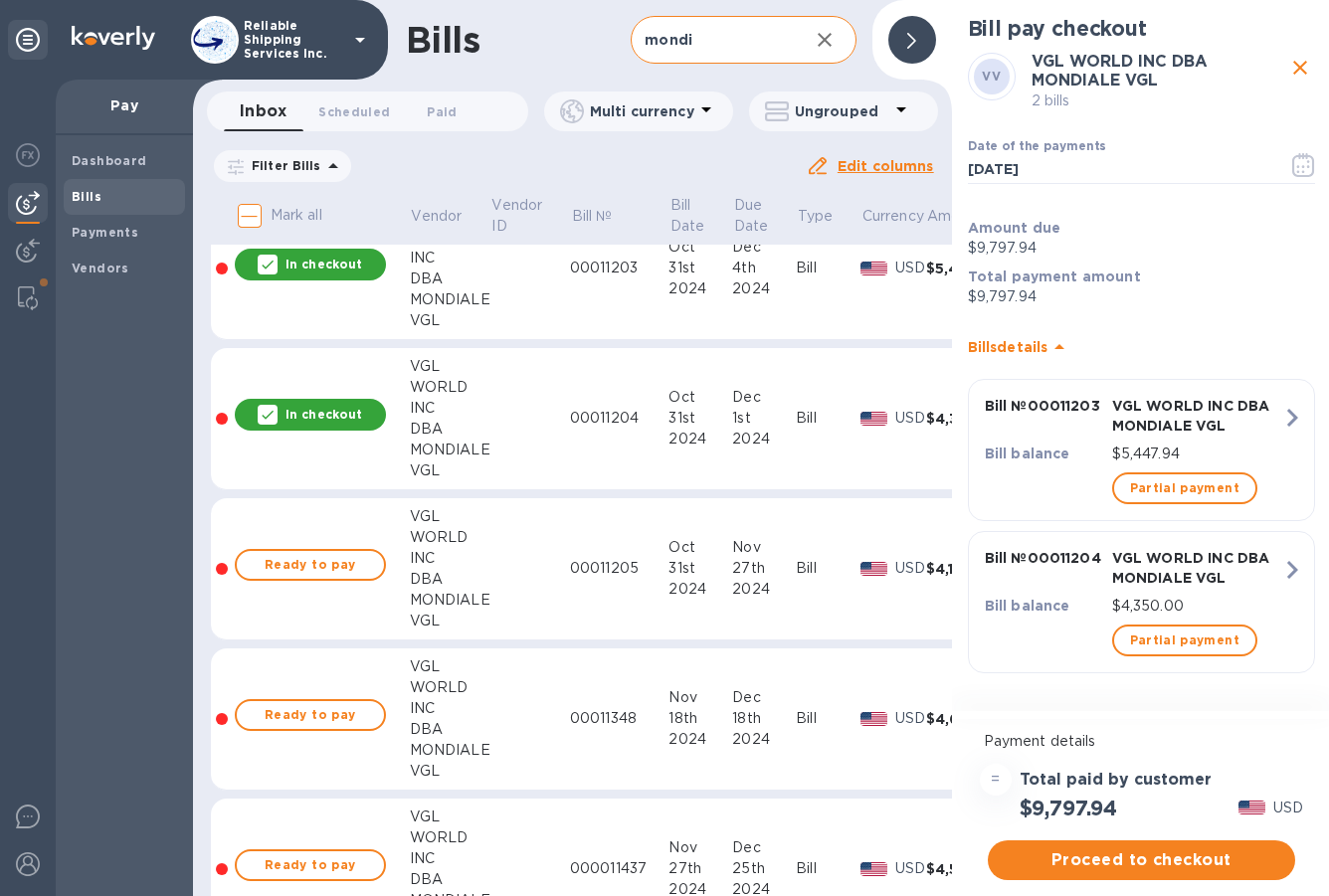 click on "In checkout" at bounding box center (310, 415) 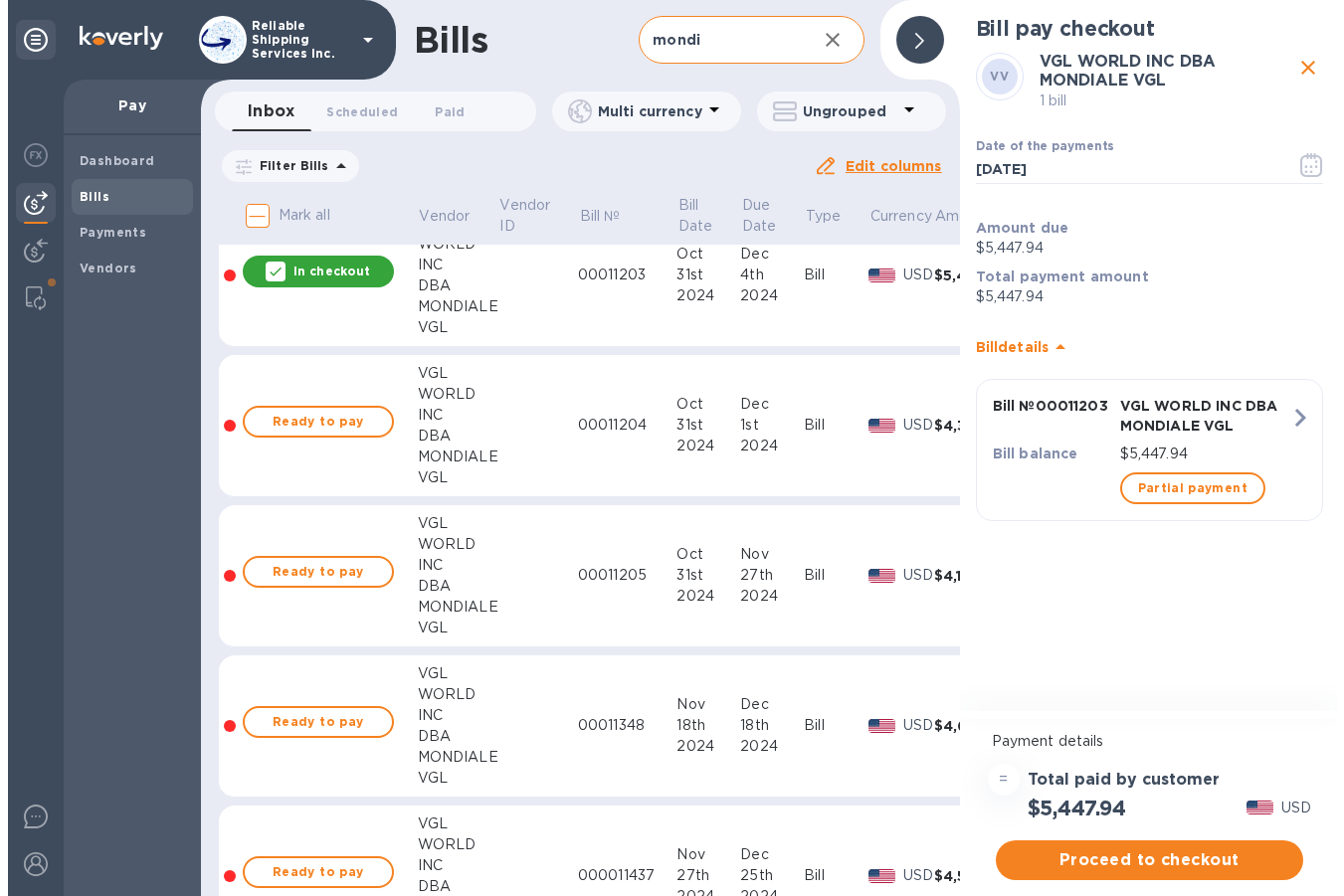 scroll, scrollTop: 398, scrollLeft: 0, axis: vertical 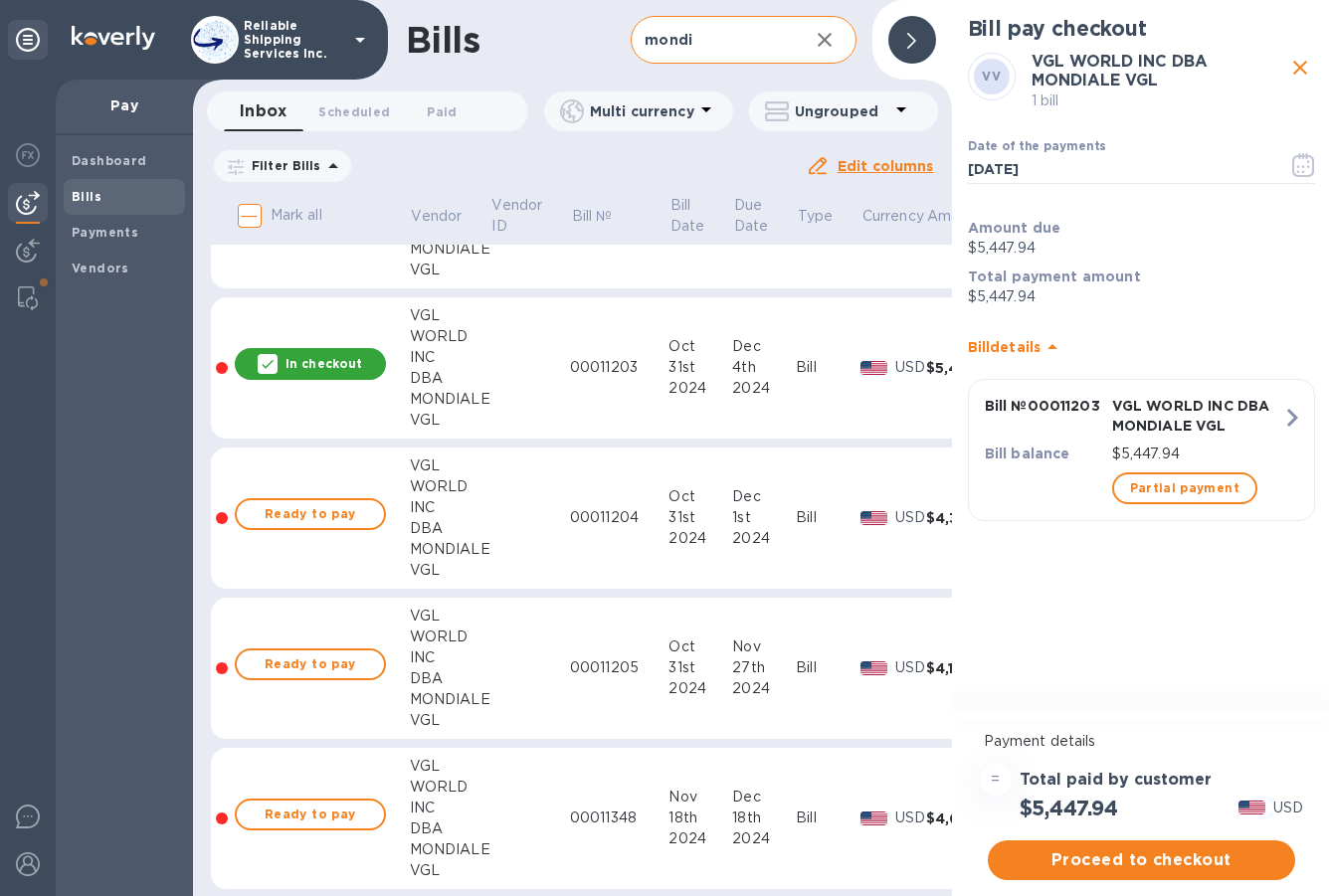 click on "In checkout" at bounding box center [323, 363] 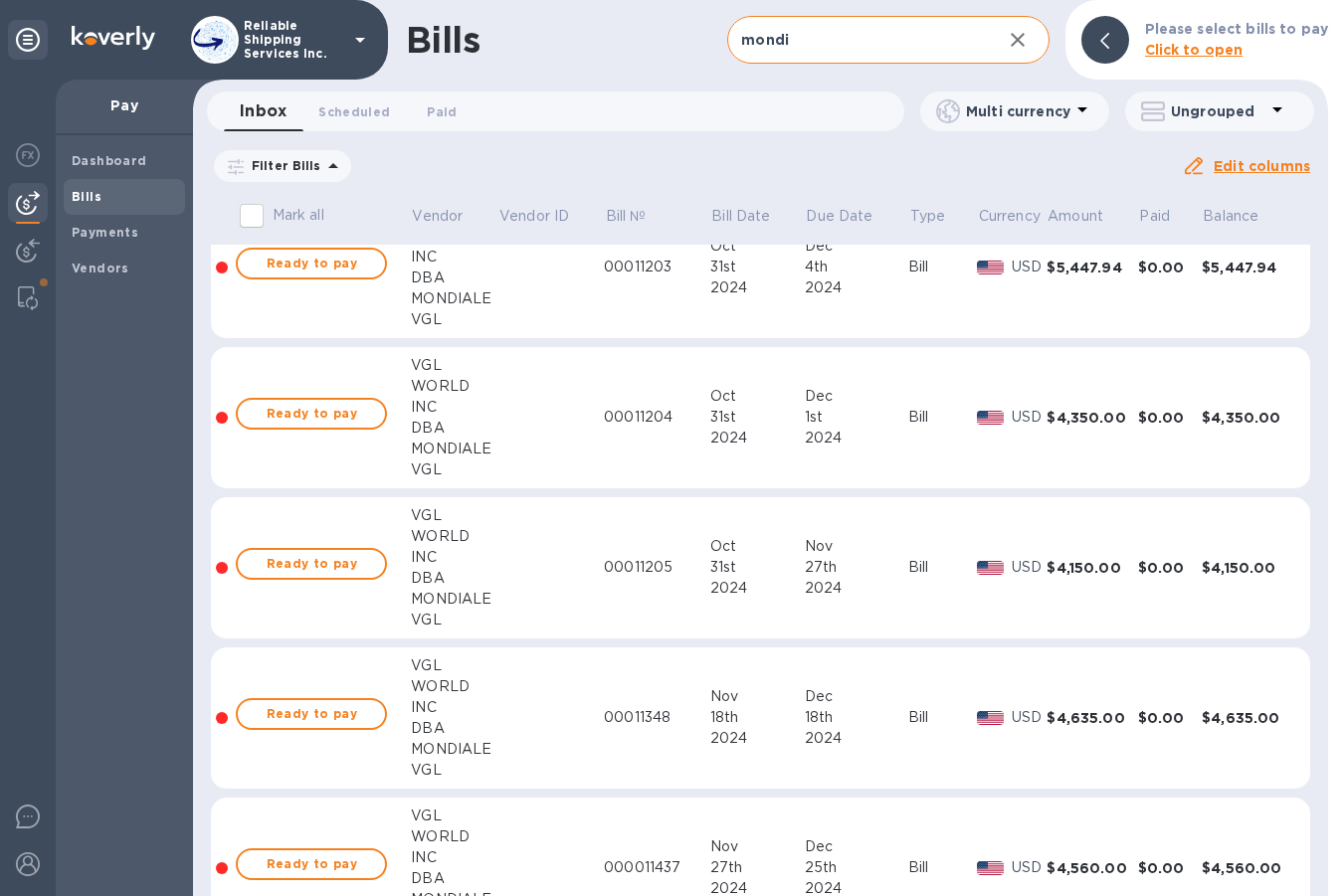 scroll, scrollTop: 597, scrollLeft: 0, axis: vertical 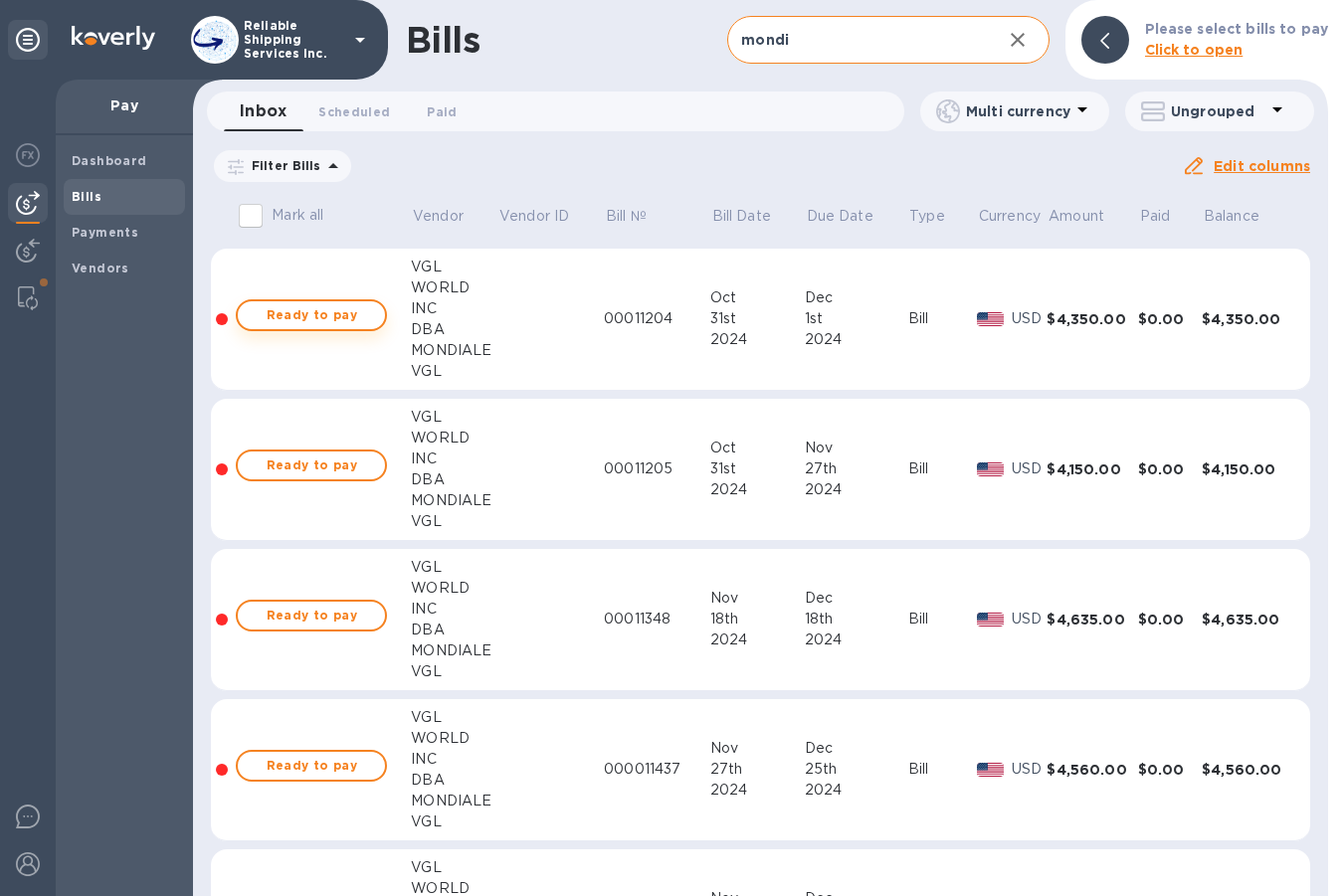 click on "Ready to pay" at bounding box center (311, 315) 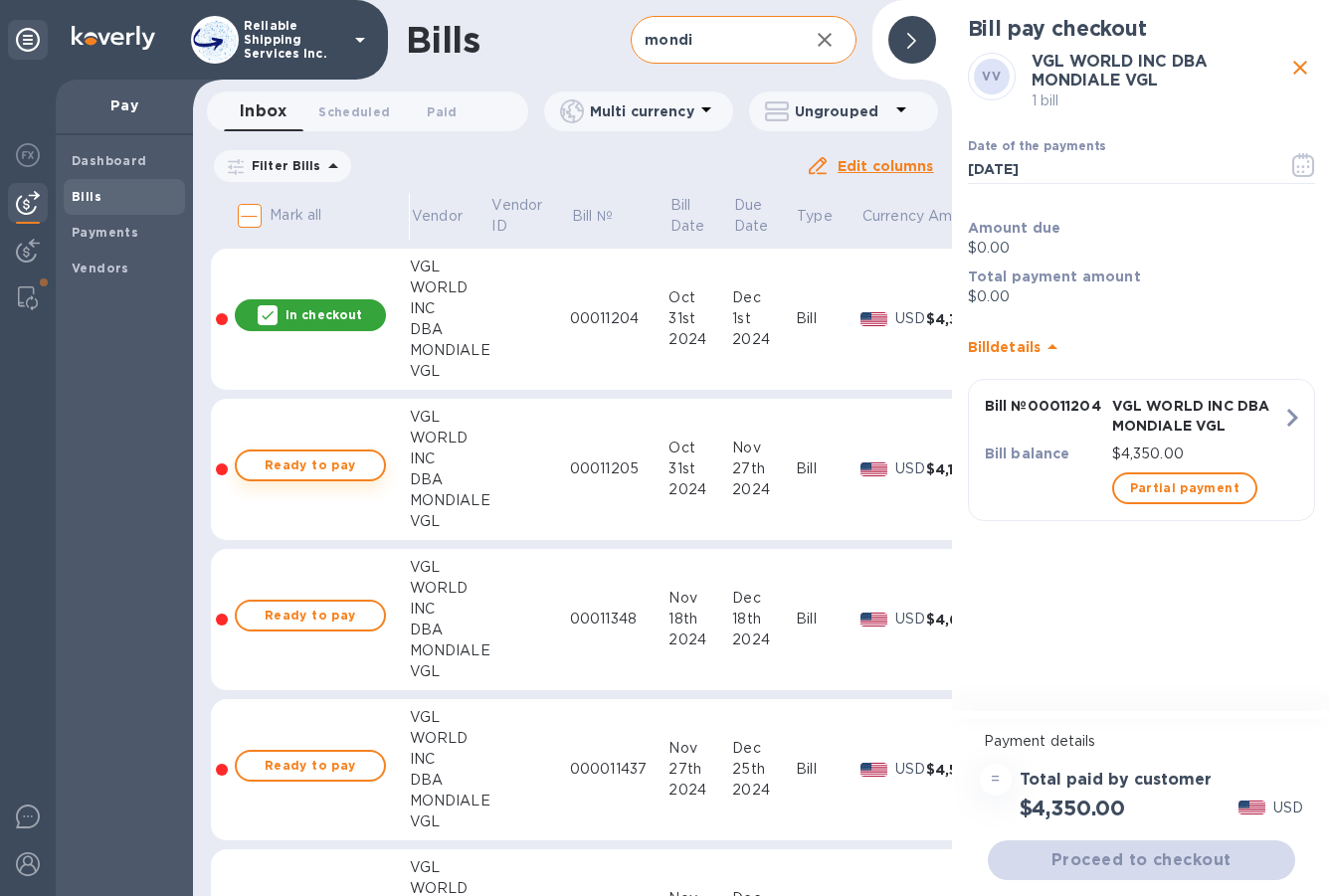 click on "Ready to pay" at bounding box center (310, 465) 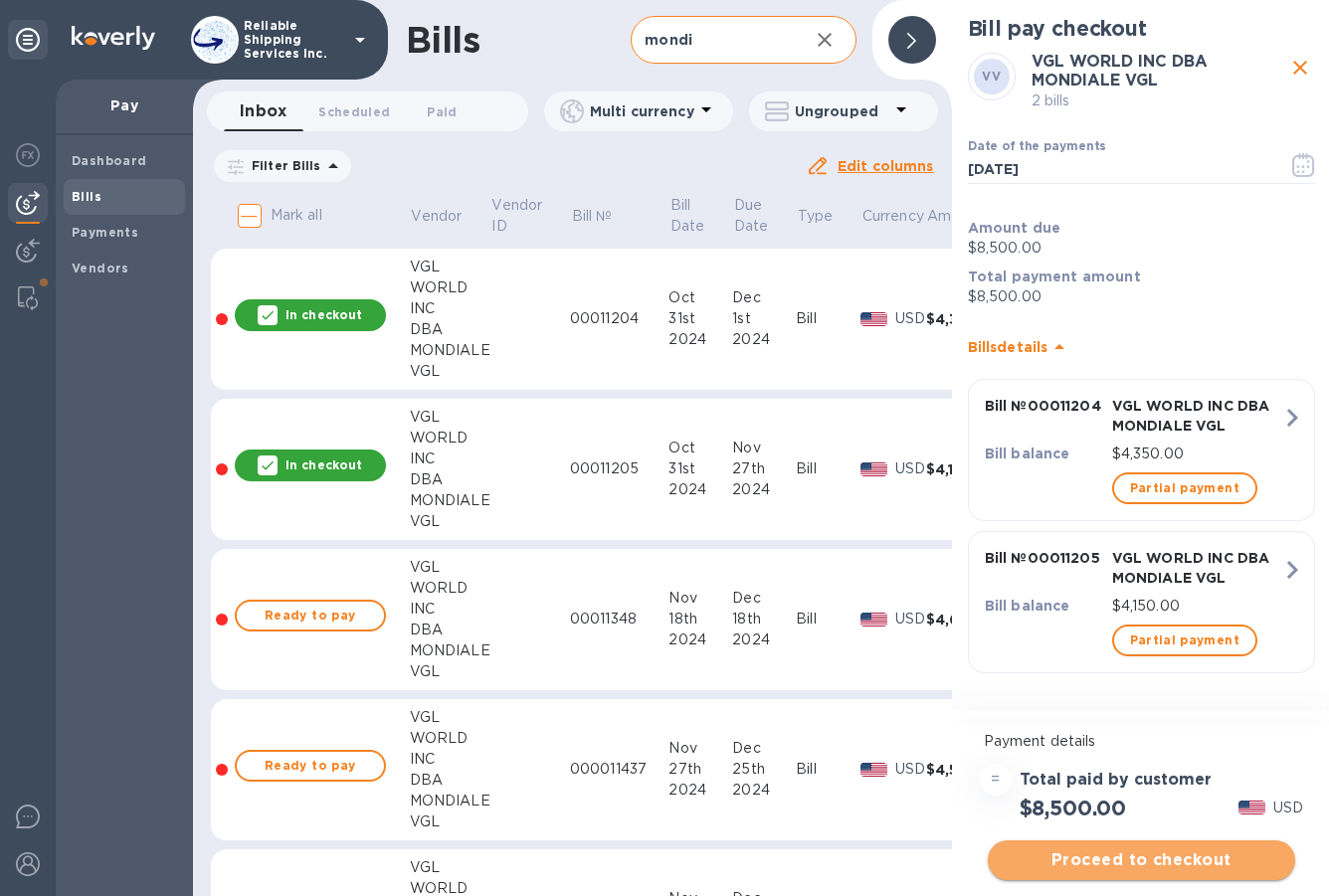 click on "Proceed to checkout" at bounding box center [1141, 860] 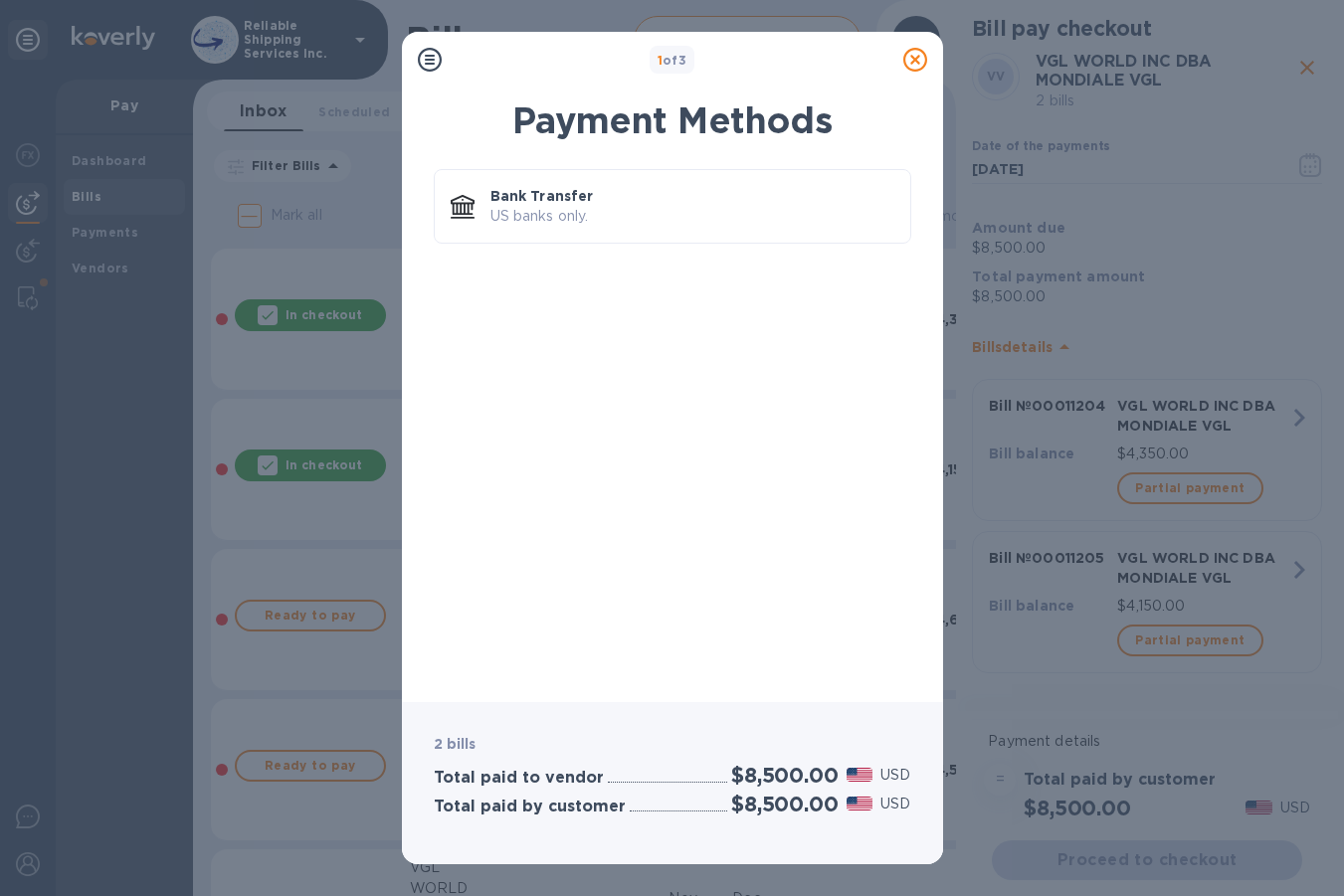 click 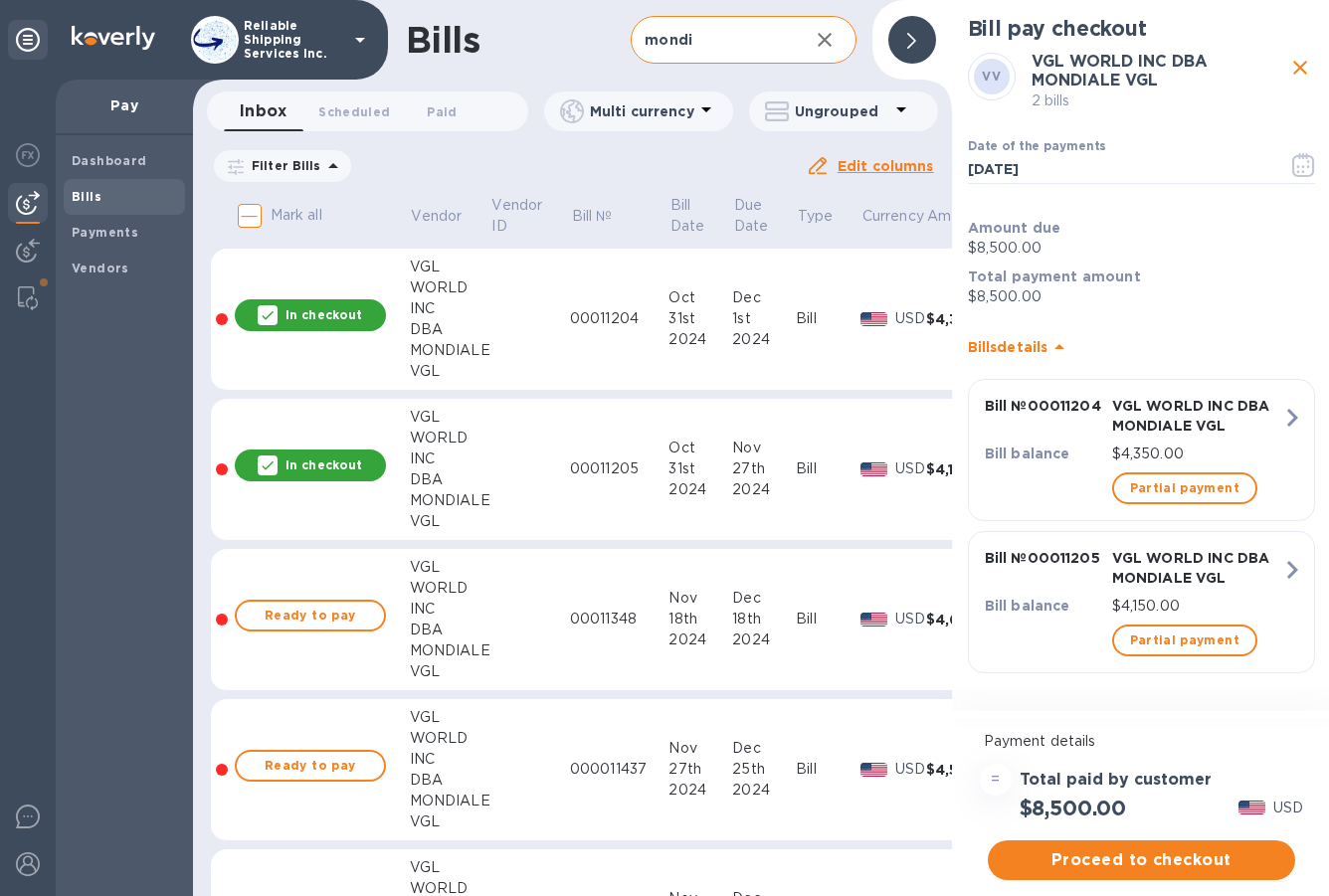 click on "In checkout" at bounding box center [310, 465] 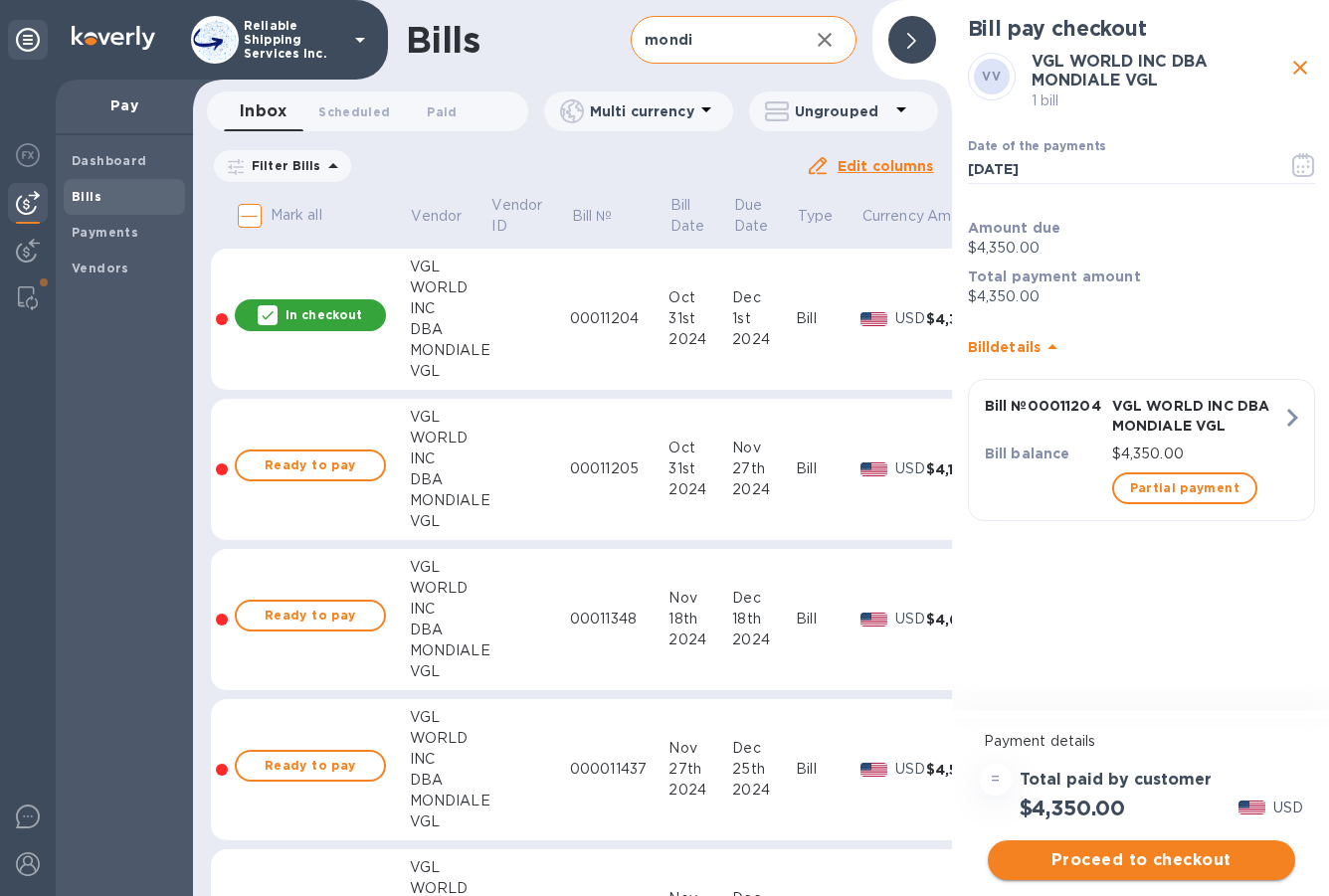 click on "Proceed to checkout" at bounding box center [1141, 860] 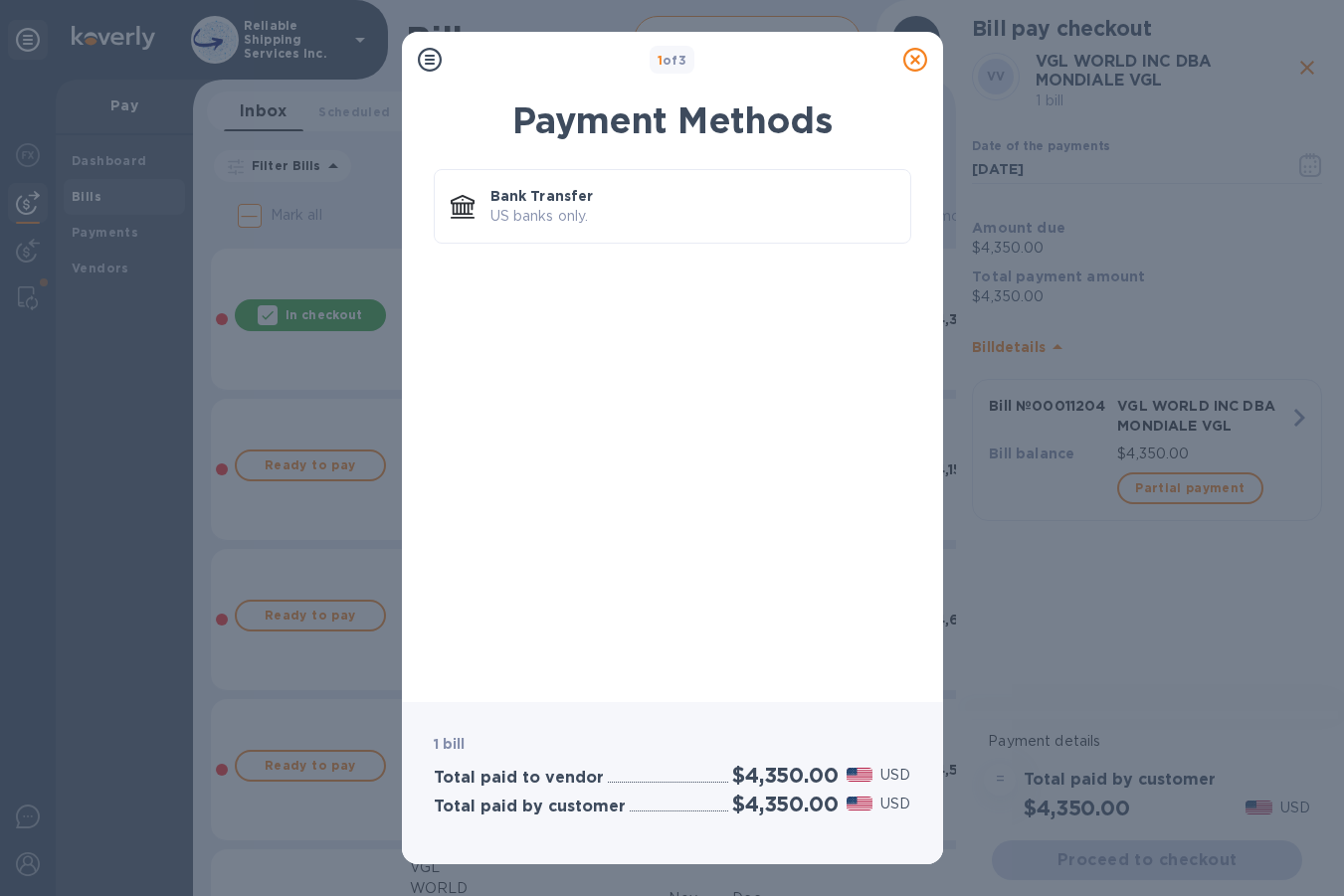 click 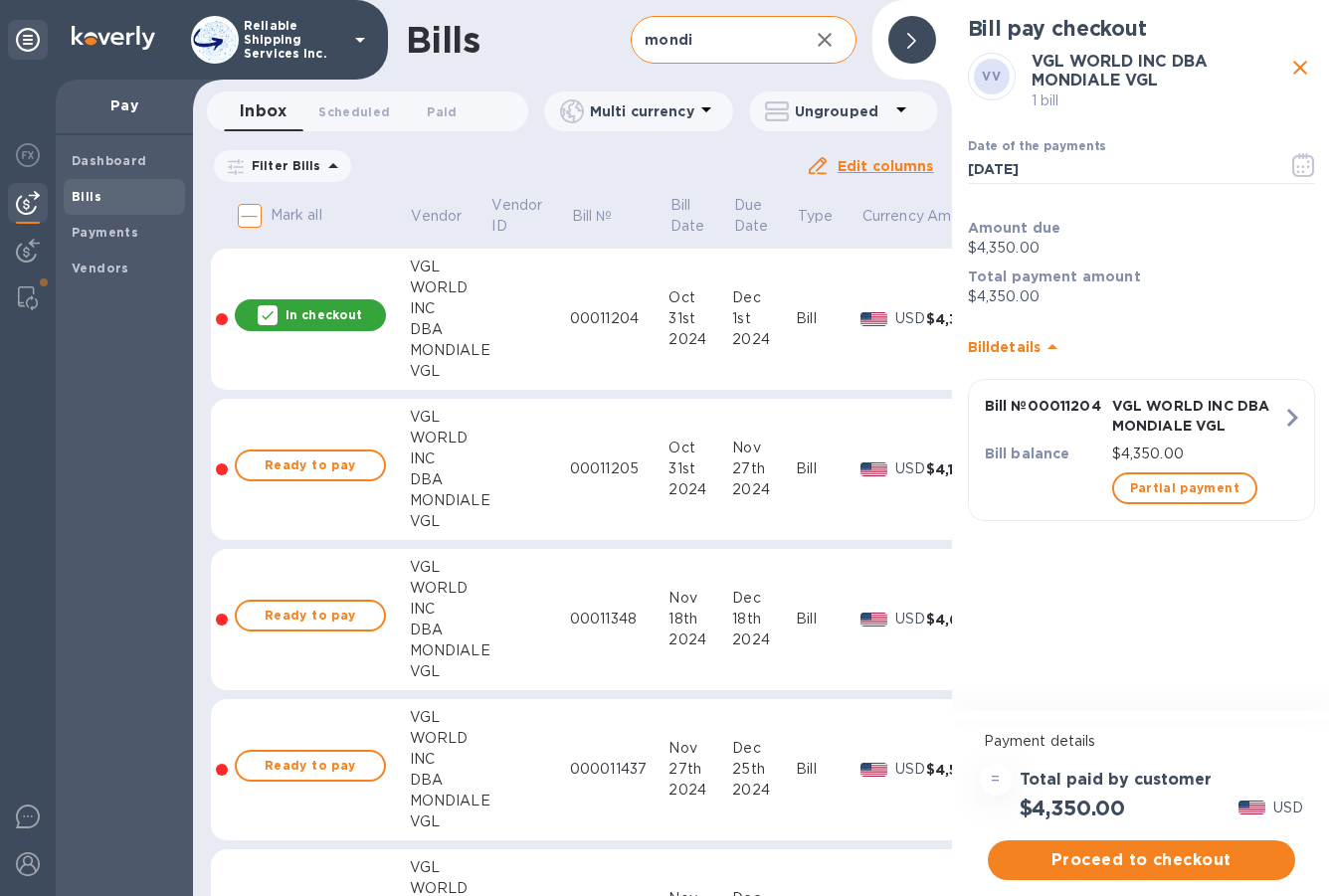 click 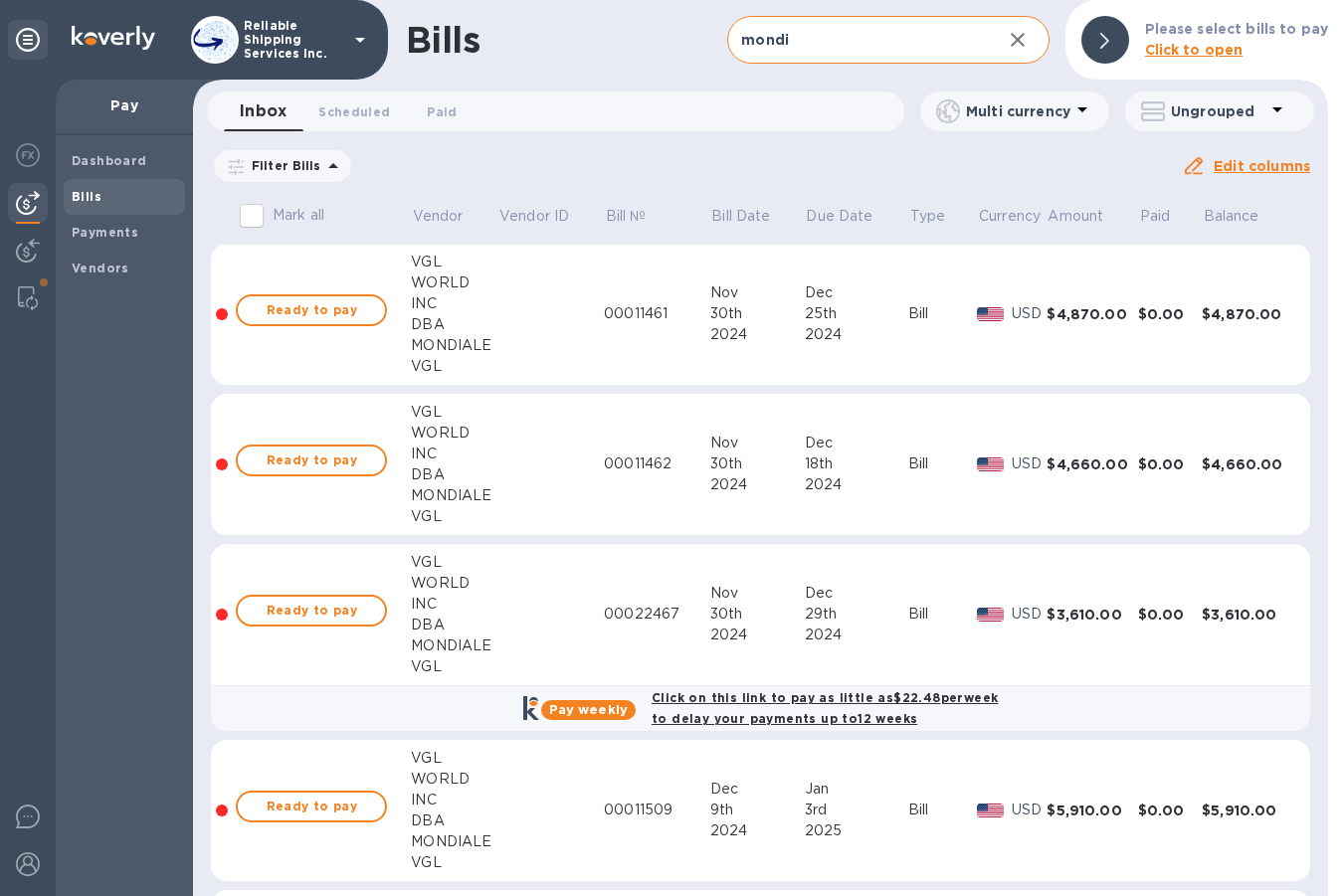 scroll, scrollTop: 1691, scrollLeft: 0, axis: vertical 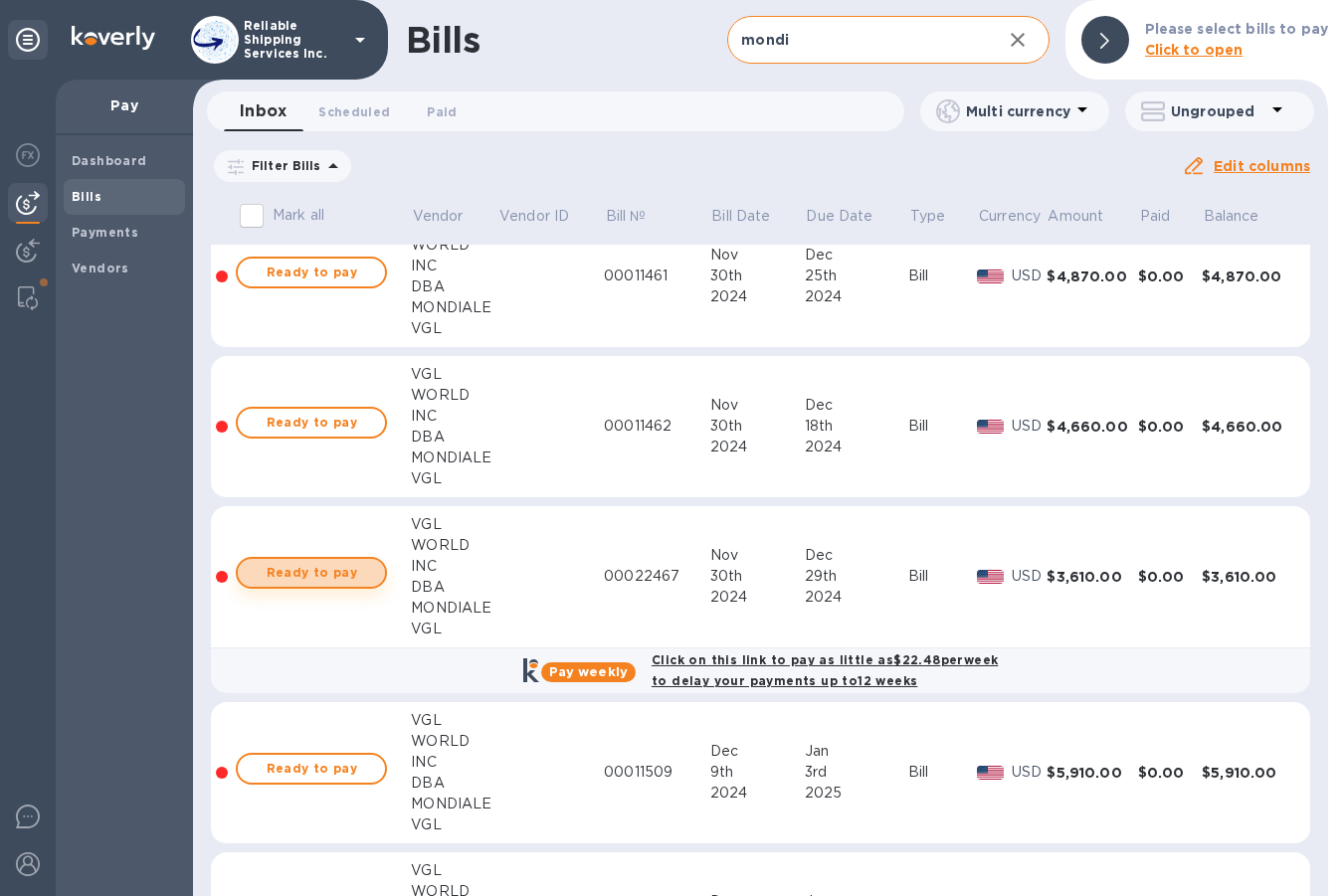 click on "Ready to pay" at bounding box center (311, 573) 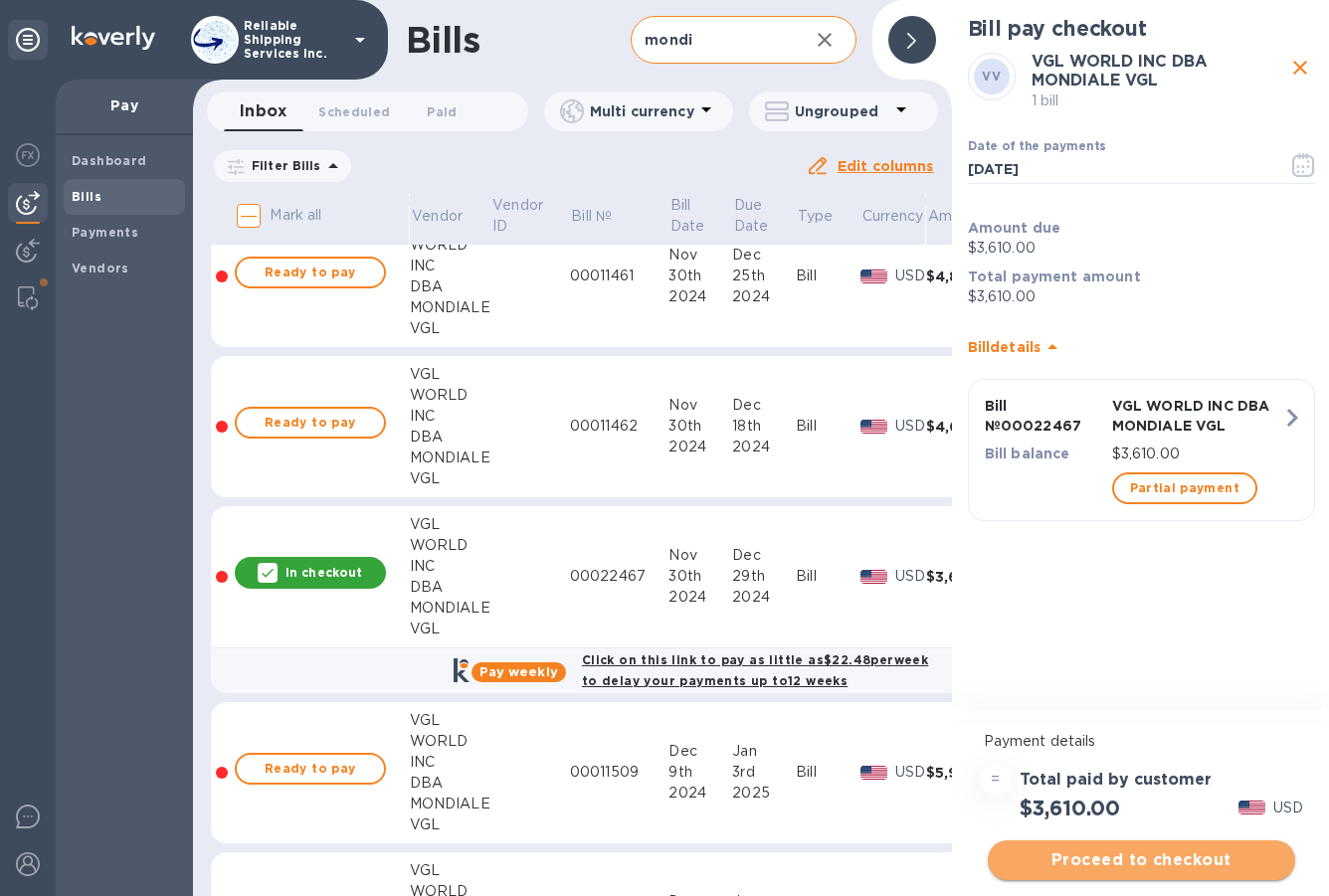 click on "Proceed to checkout" at bounding box center (1141, 860) 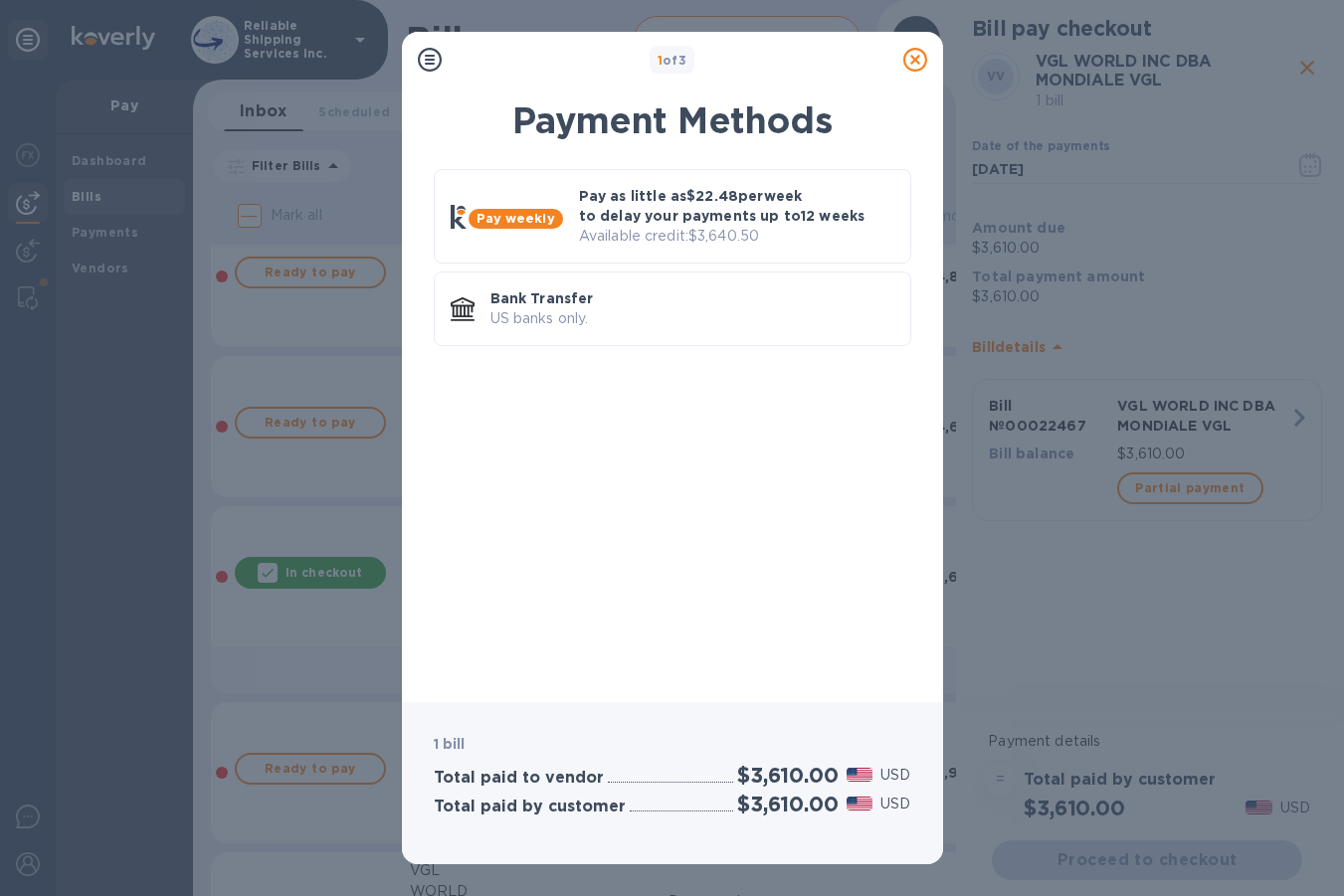click 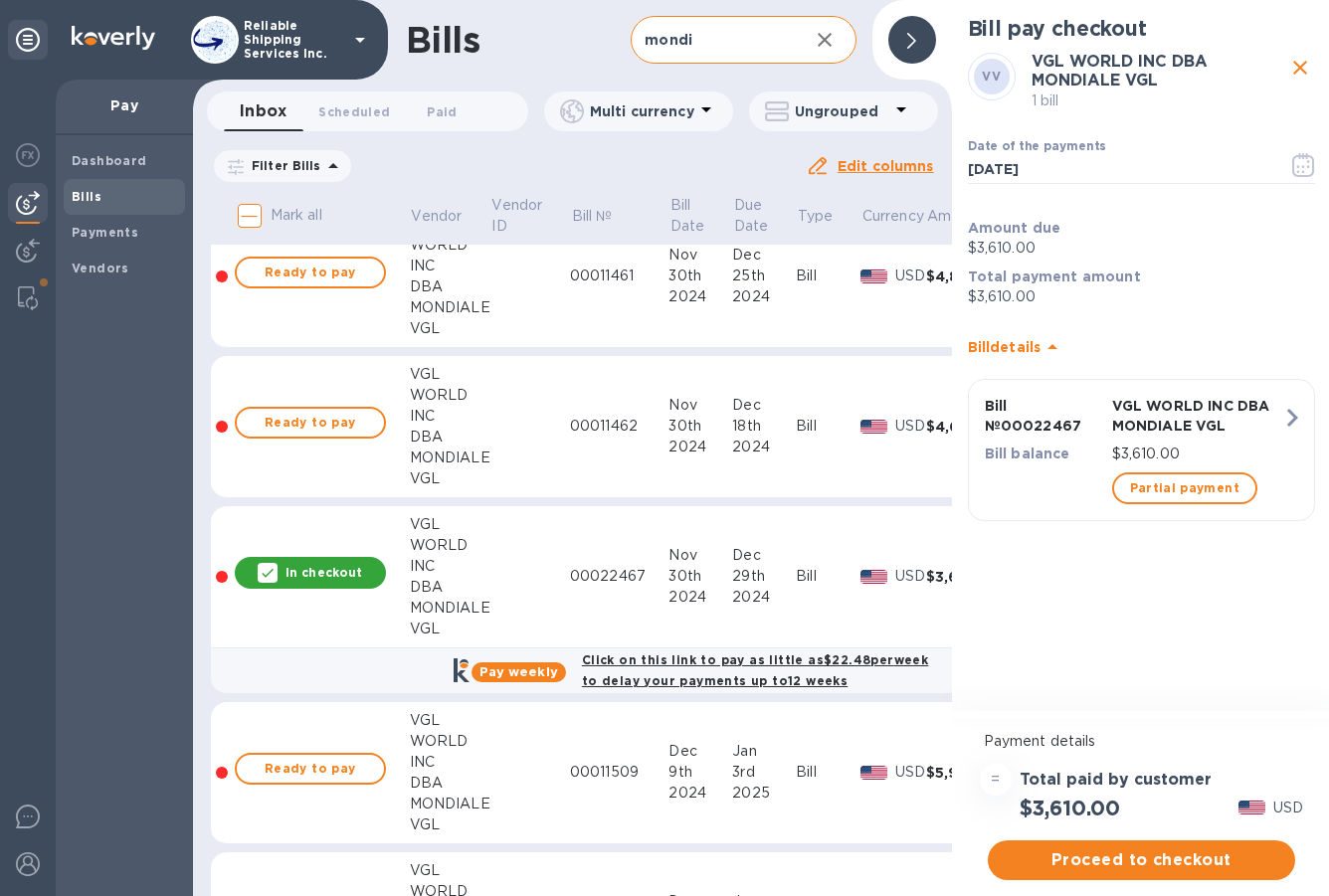 click on "In checkout" at bounding box center [323, 572] 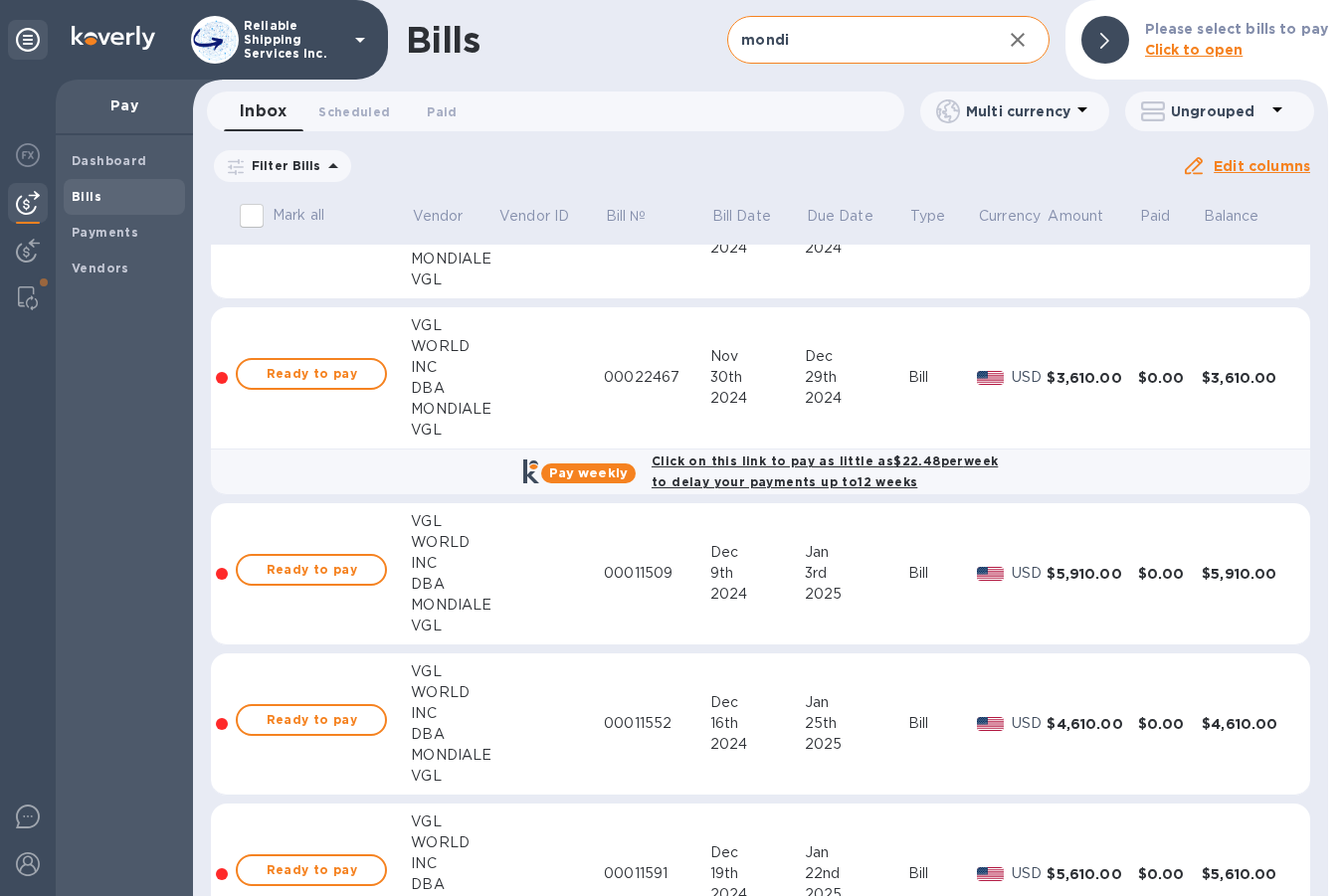scroll, scrollTop: 1989, scrollLeft: 0, axis: vertical 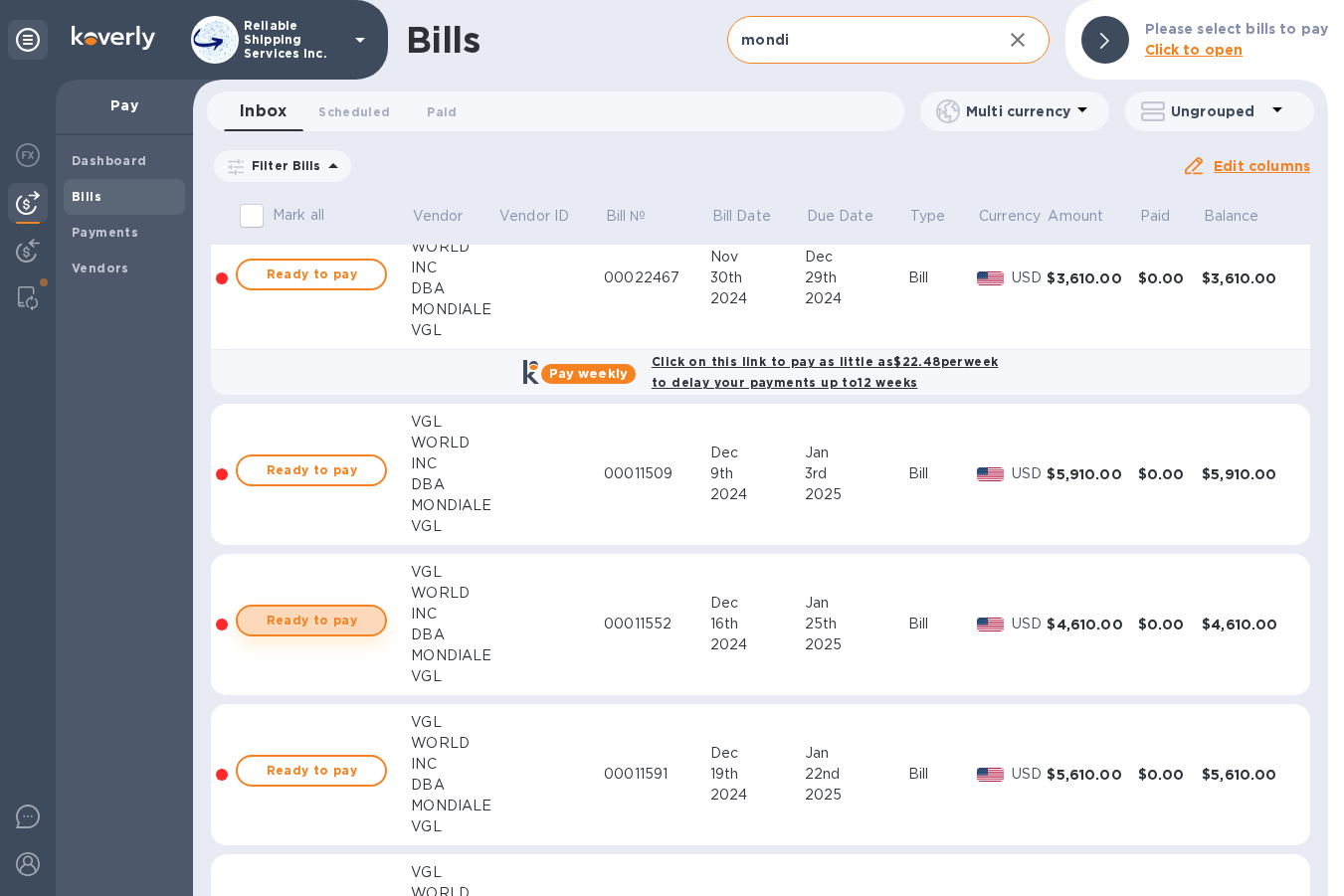 click on "Ready to pay" at bounding box center (311, 621) 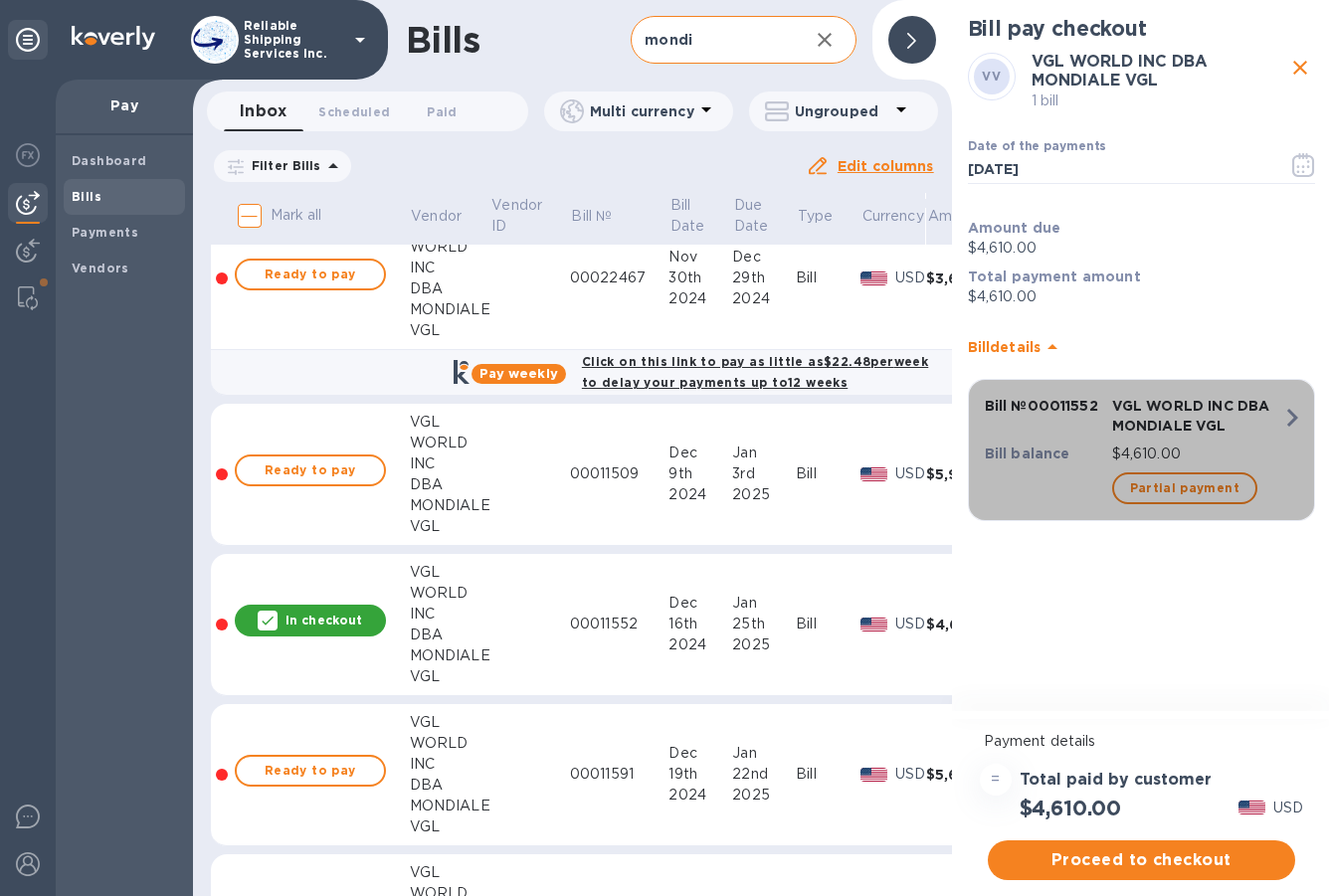click on "Bill balance" at bounding box center [1044, 453] 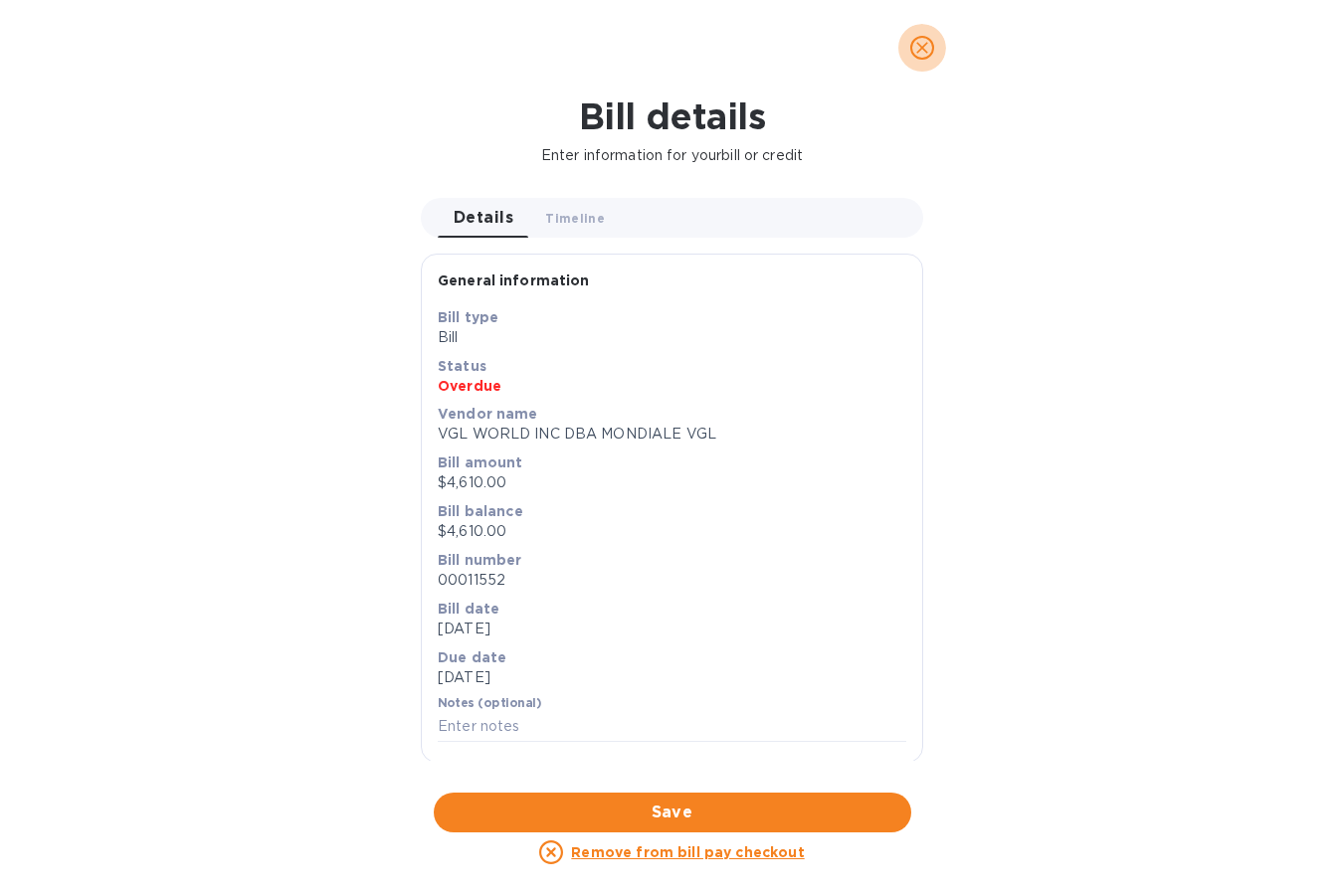 click 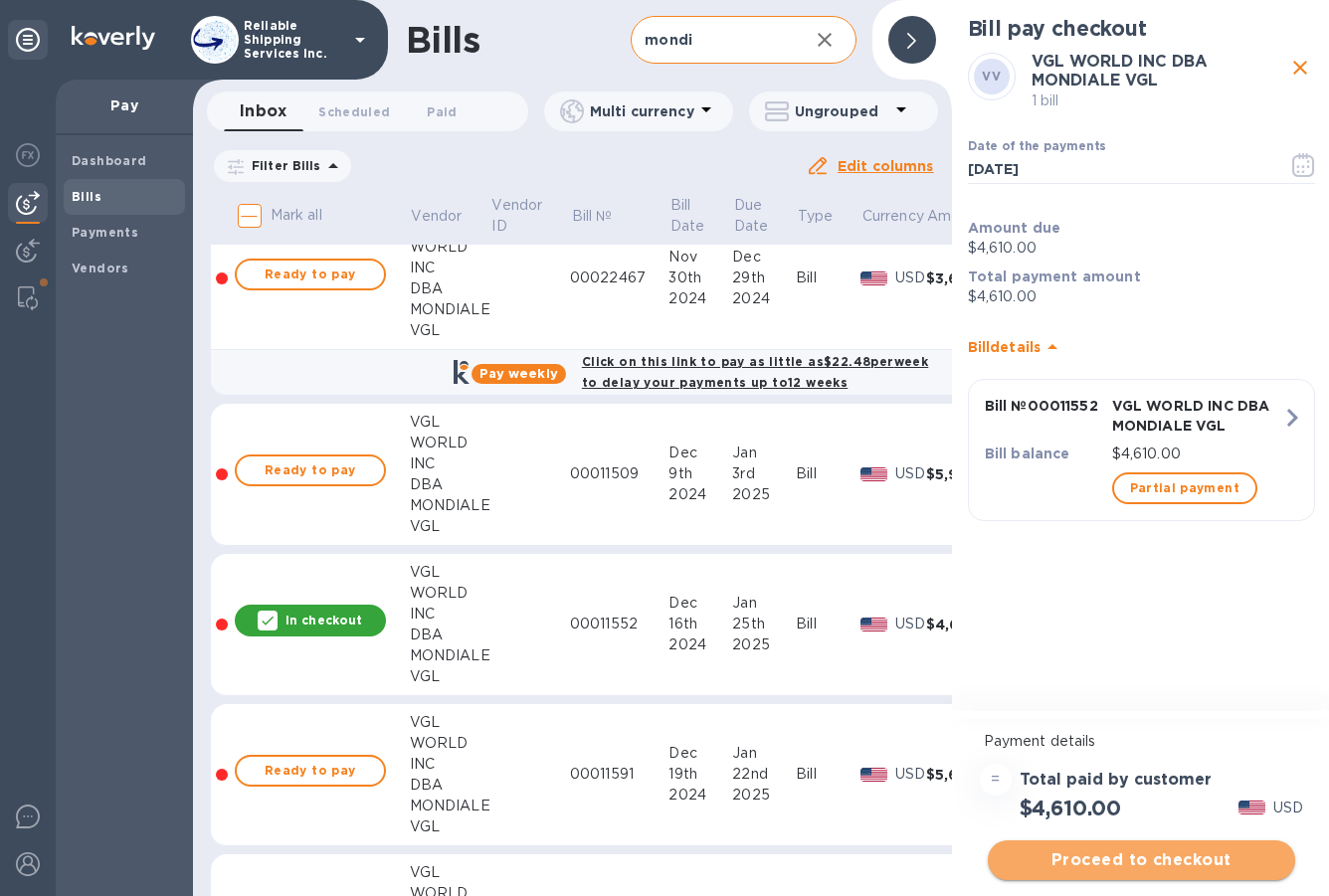 click on "Proceed to checkout" at bounding box center (1141, 860) 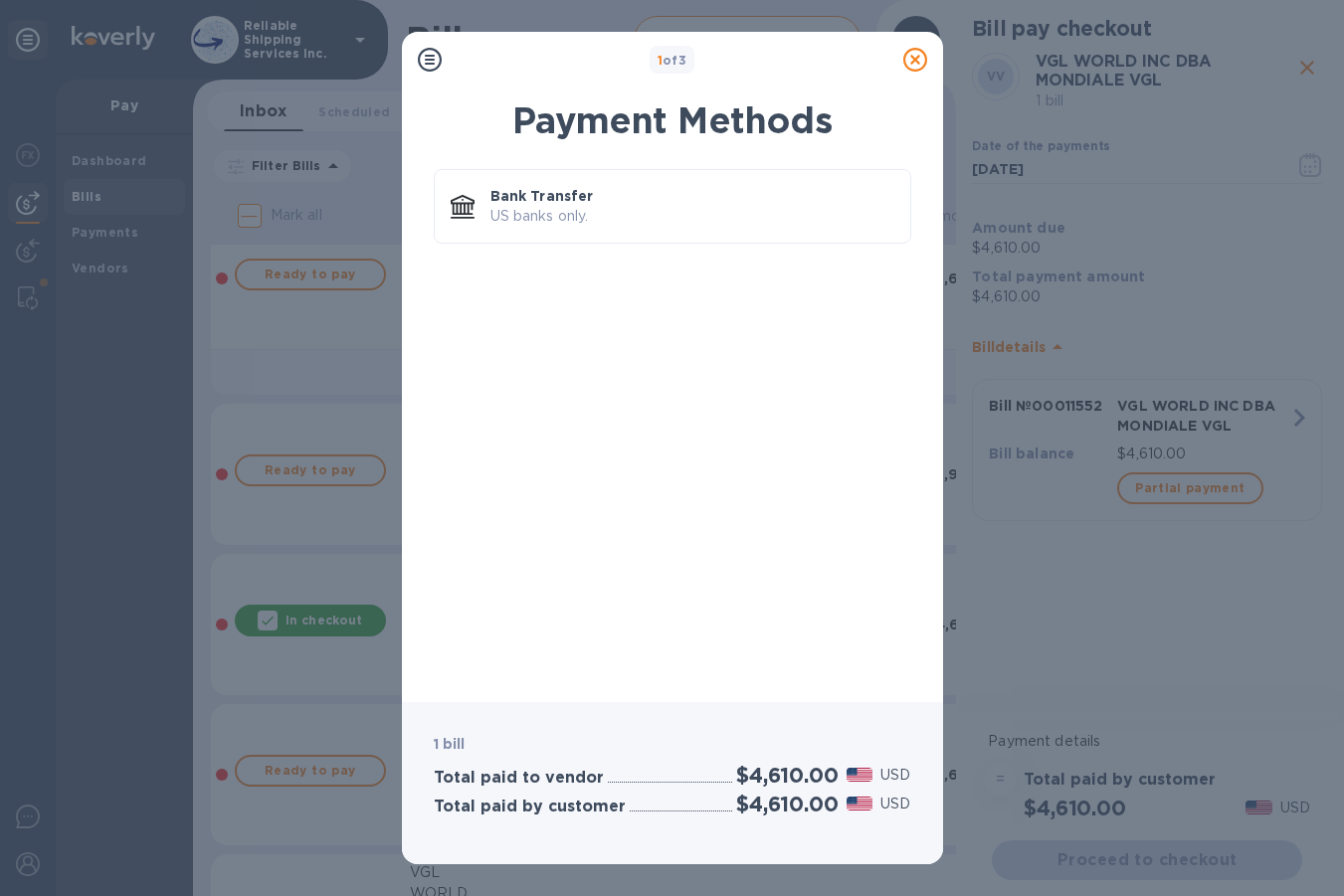click 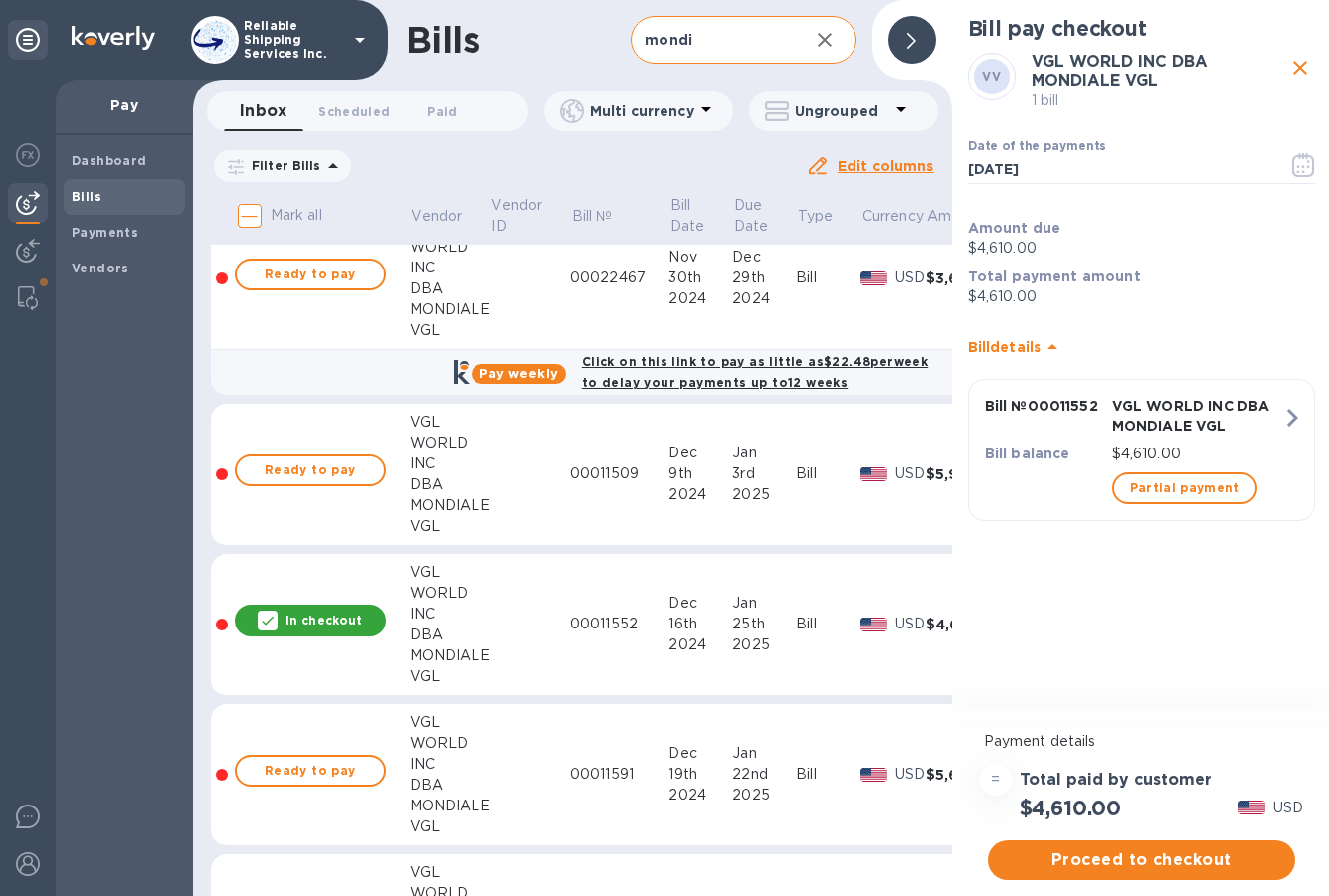 click on "In checkout" at bounding box center (323, 620) 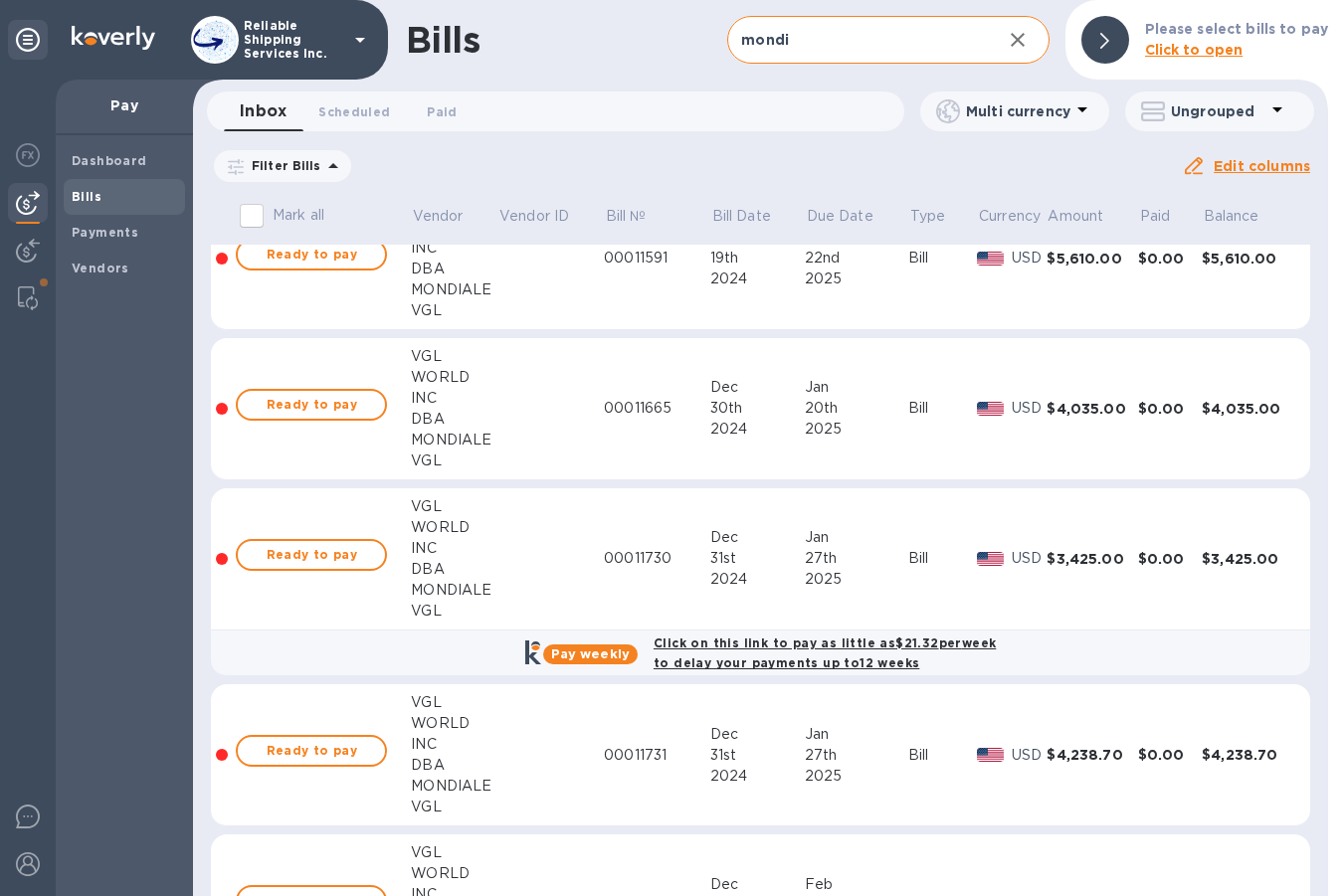 scroll, scrollTop: 2586, scrollLeft: 0, axis: vertical 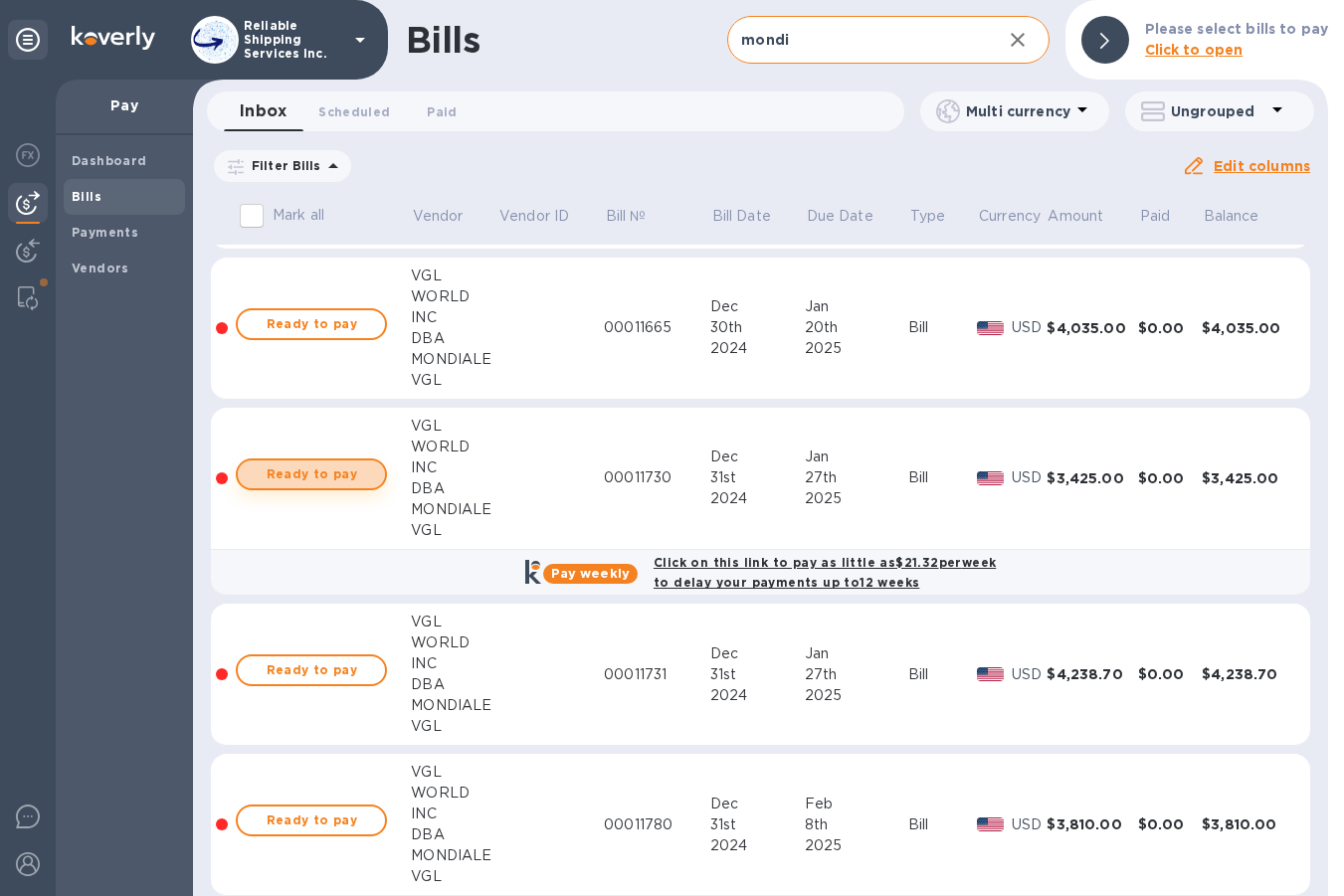 click on "Ready to pay" at bounding box center [311, 474] 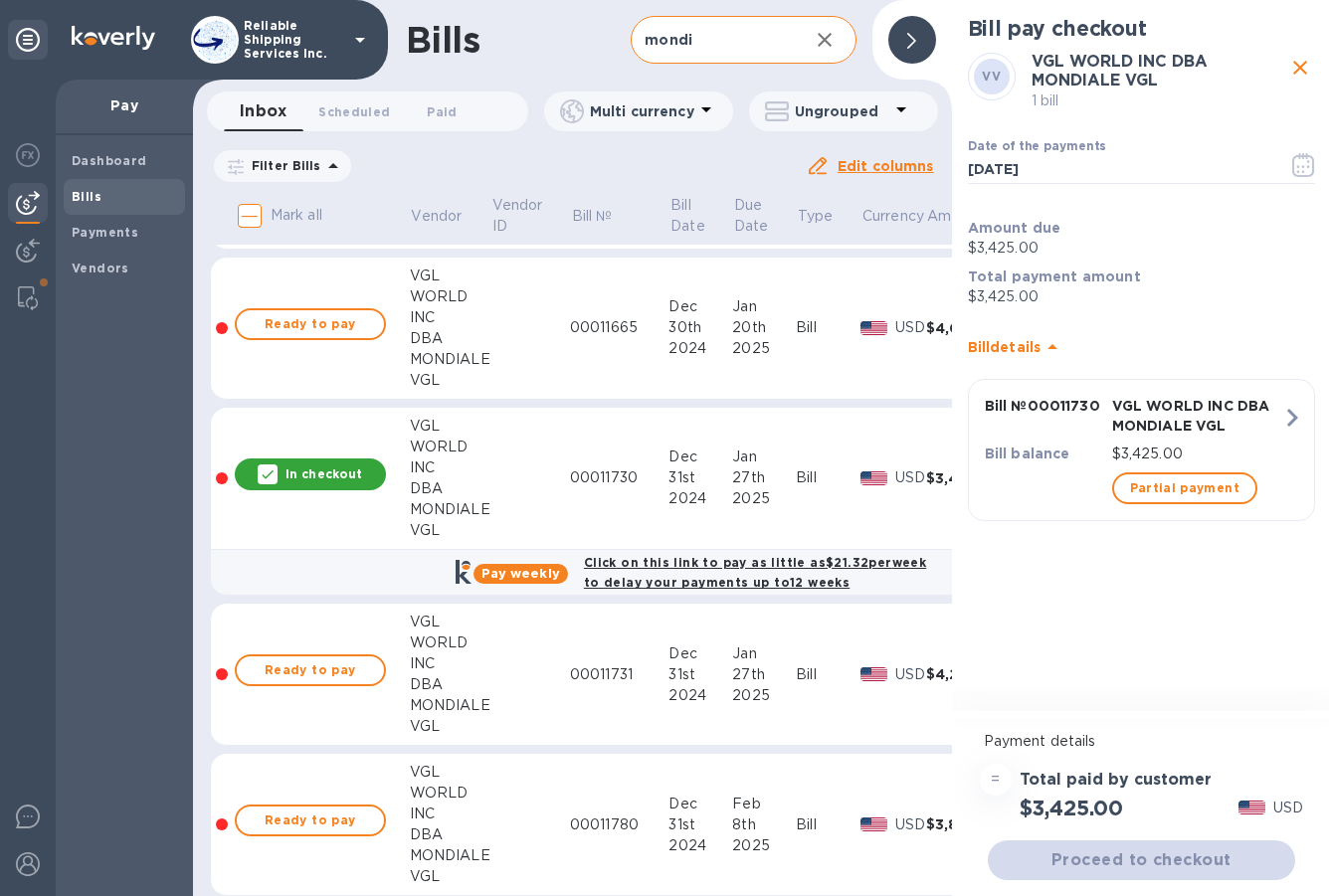 click on "Bill pay checkout VV VGL WORLD INC DBA MONDIALE VGL   1 bill Date of the payments [DATE] ​ Amount due $3,425.00 Total payment amount $3,425.00 Bill  details Bill № 00011730 VGL WORLD INC DBA MONDIALE VGL Bill balance $3,425.00  Partial payment" at bounding box center (1141, 357) 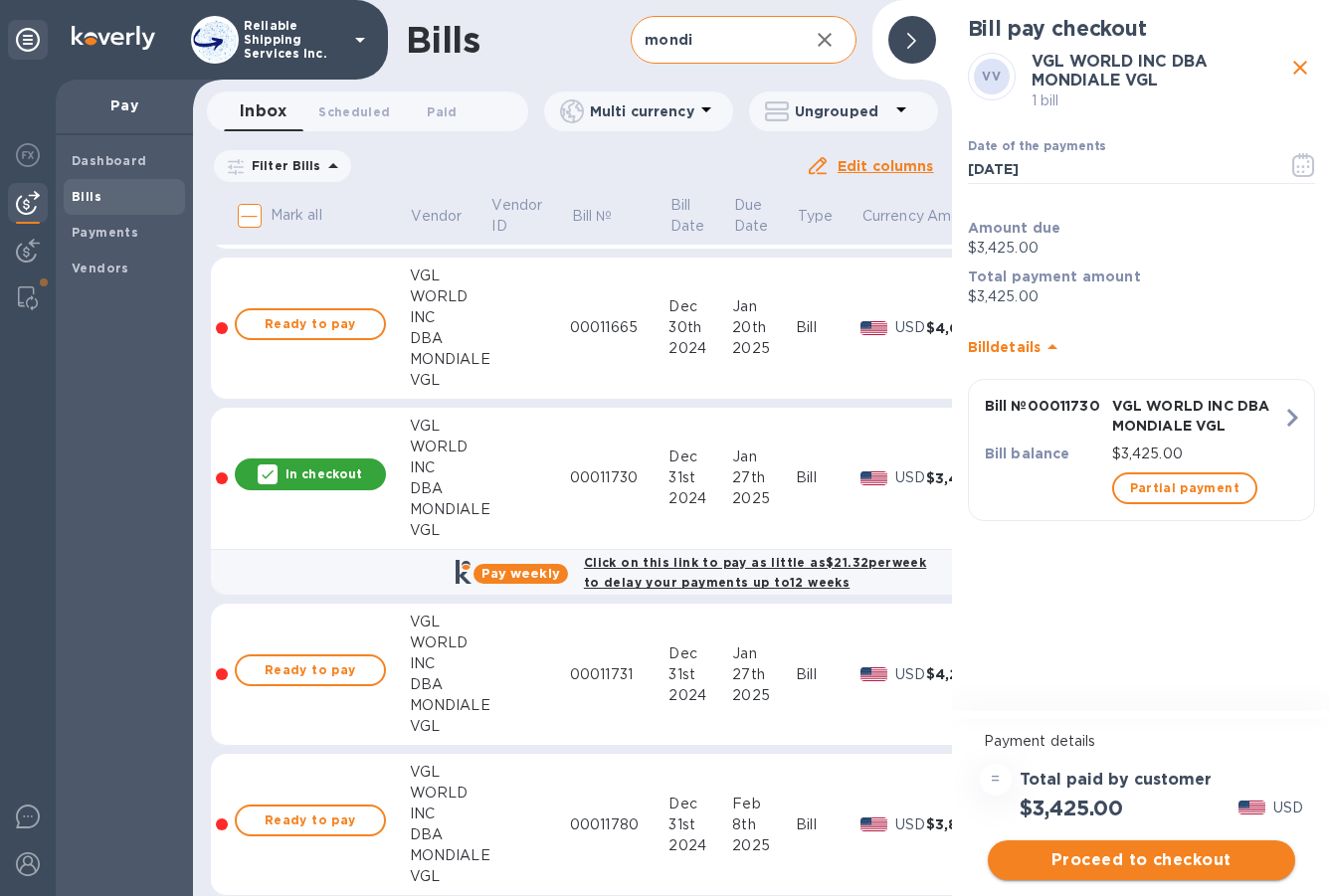 click on "Proceed to checkout" at bounding box center [1141, 860] 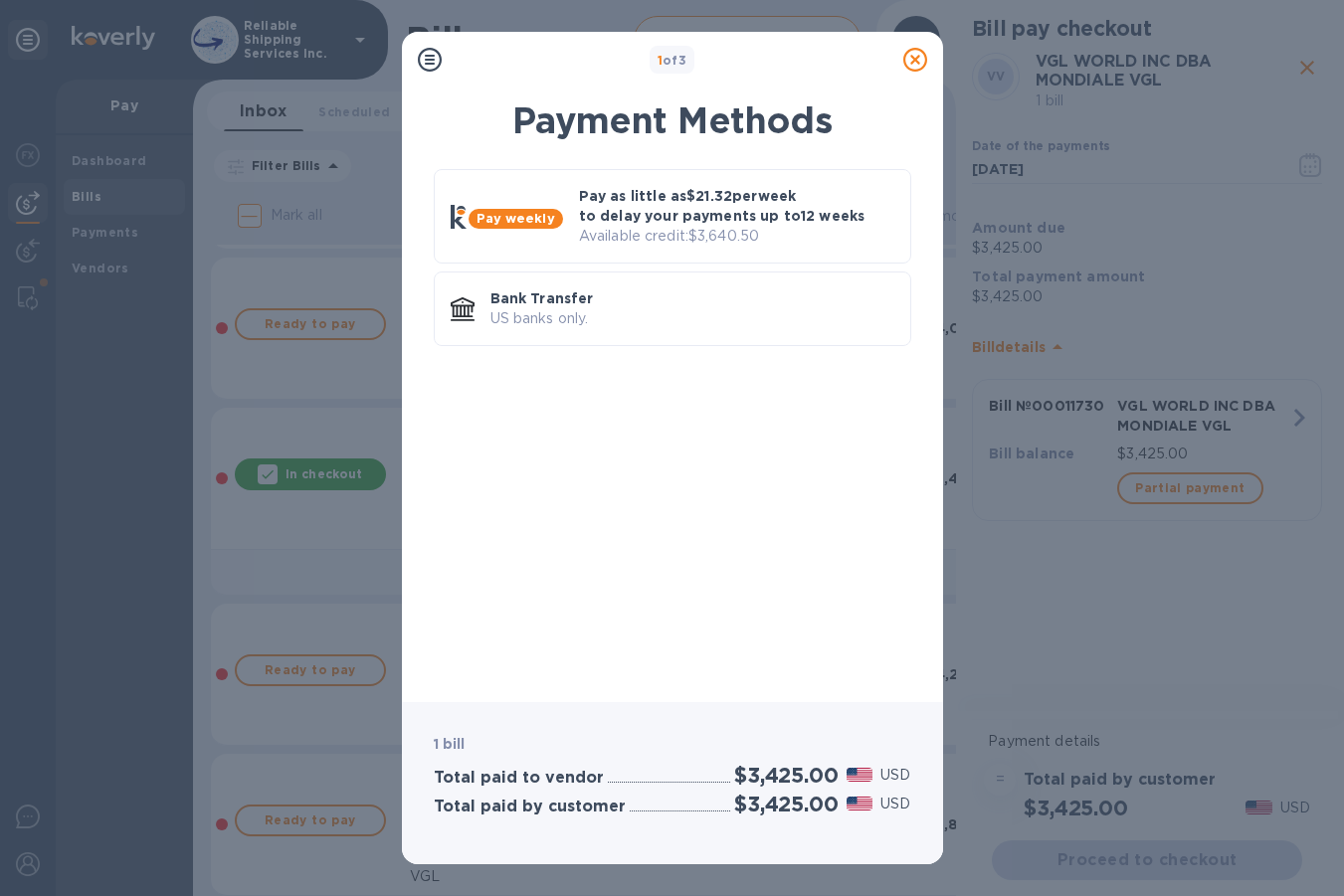 click 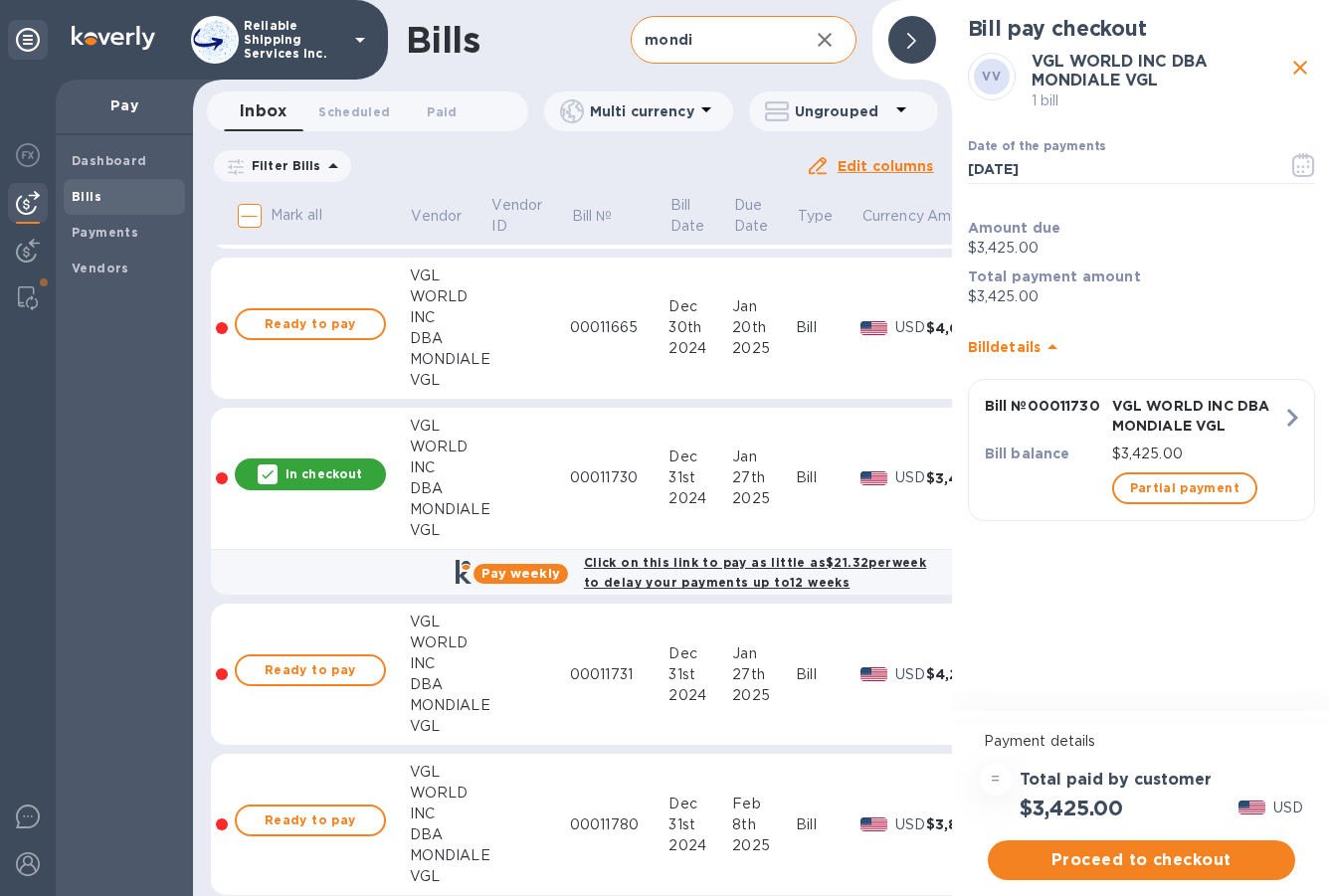 click on "In checkout" at bounding box center (310, 474) 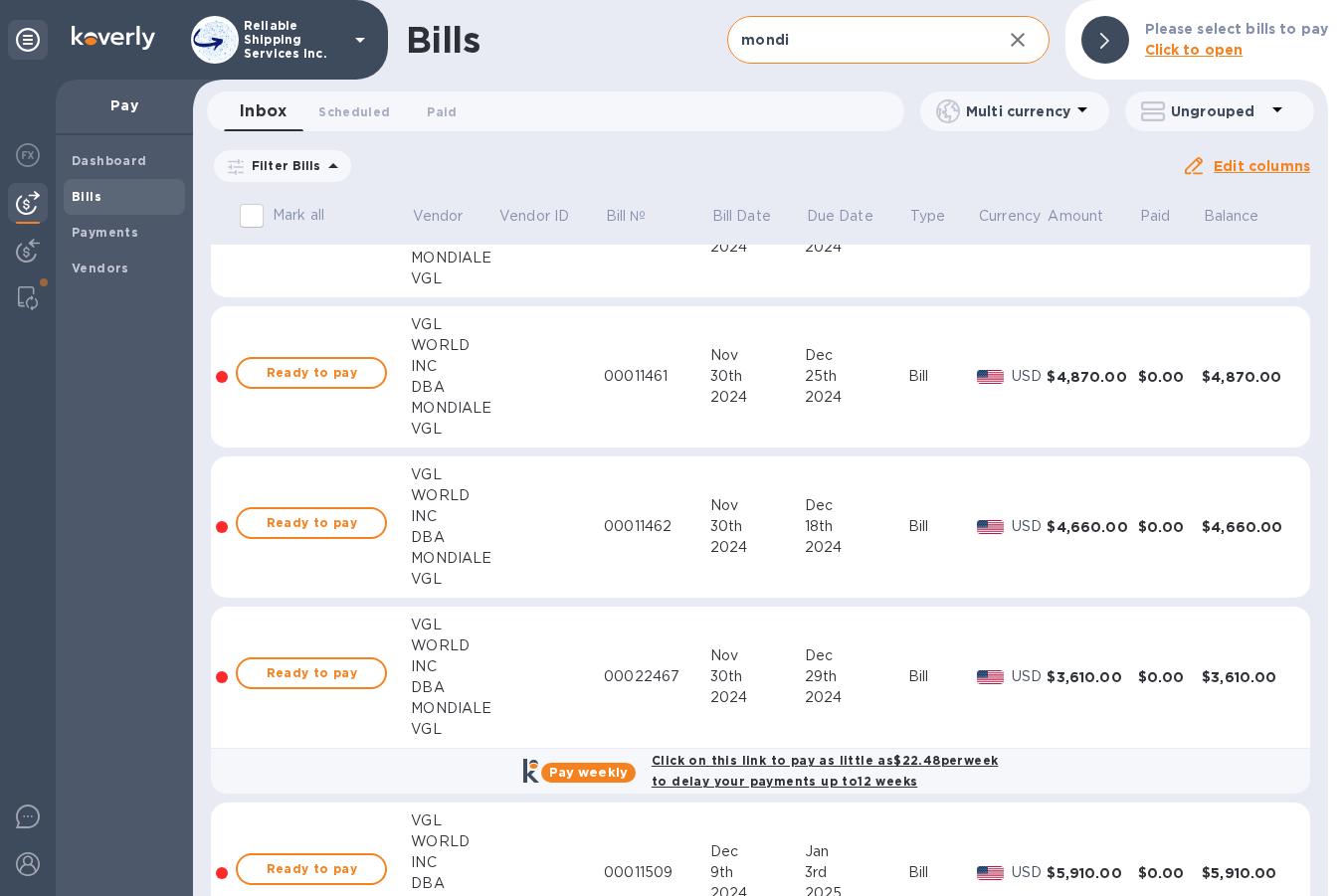 scroll, scrollTop: 1591, scrollLeft: 0, axis: vertical 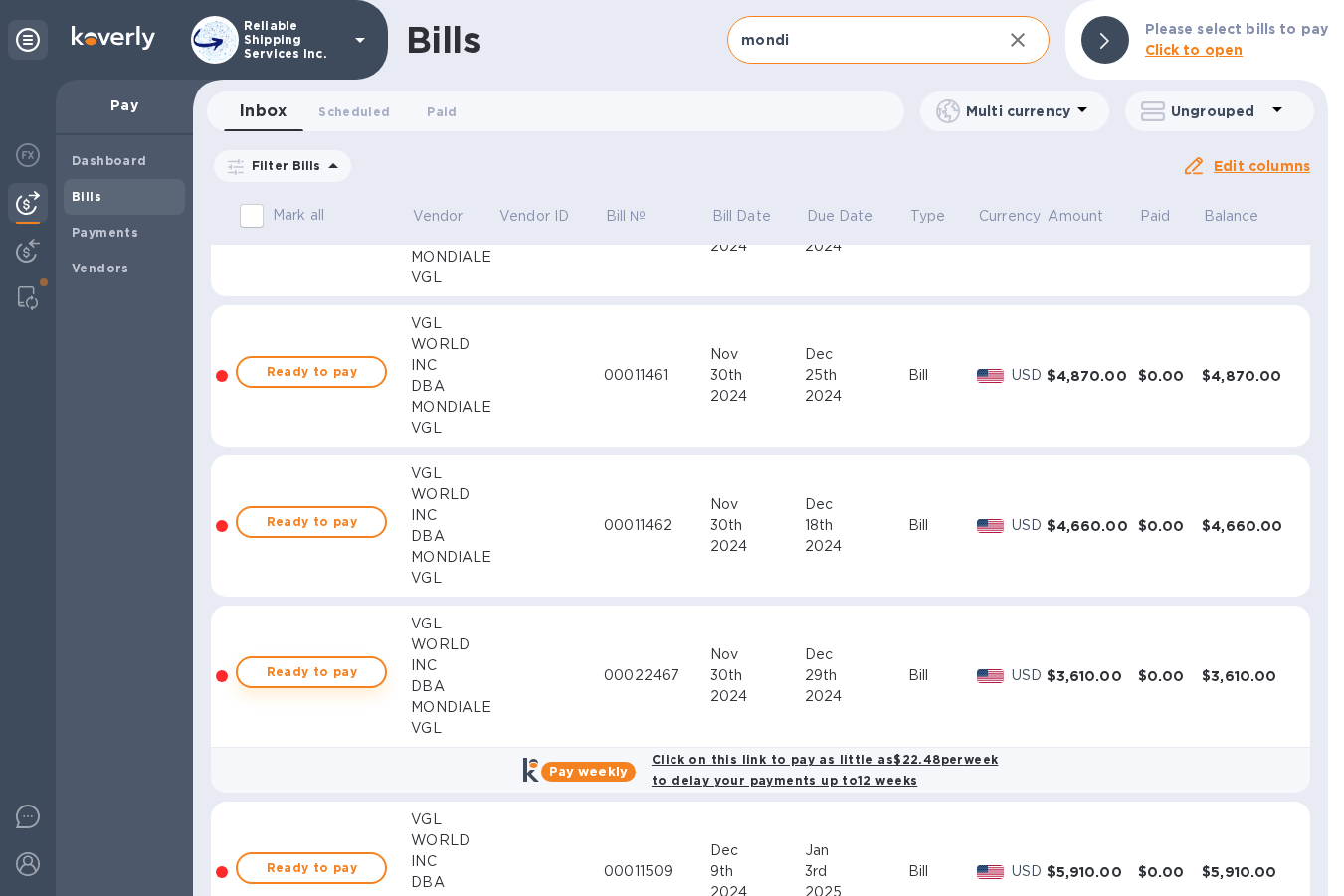 click on "Ready to pay" at bounding box center (311, 672) 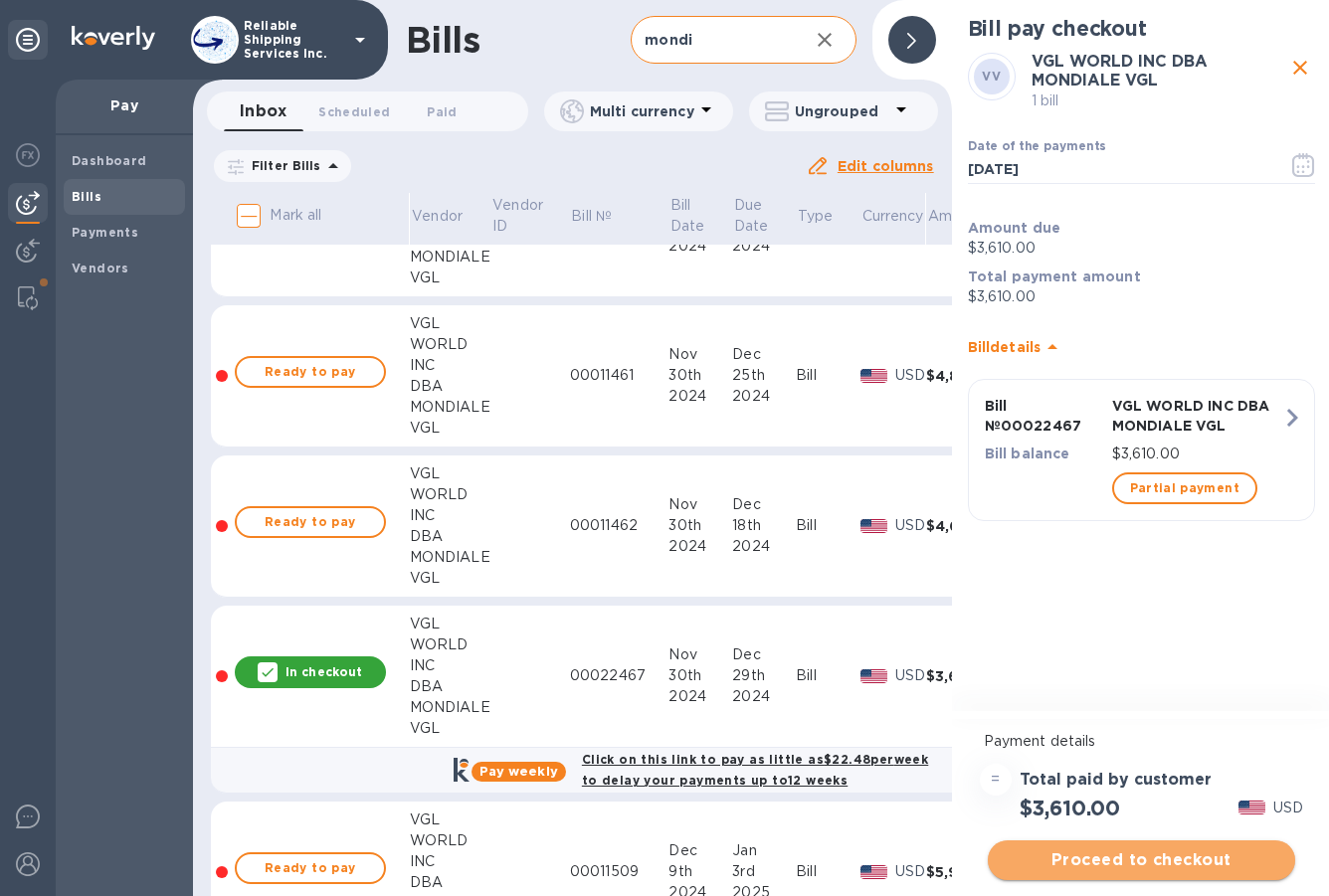click on "Proceed to checkout" at bounding box center [1141, 860] 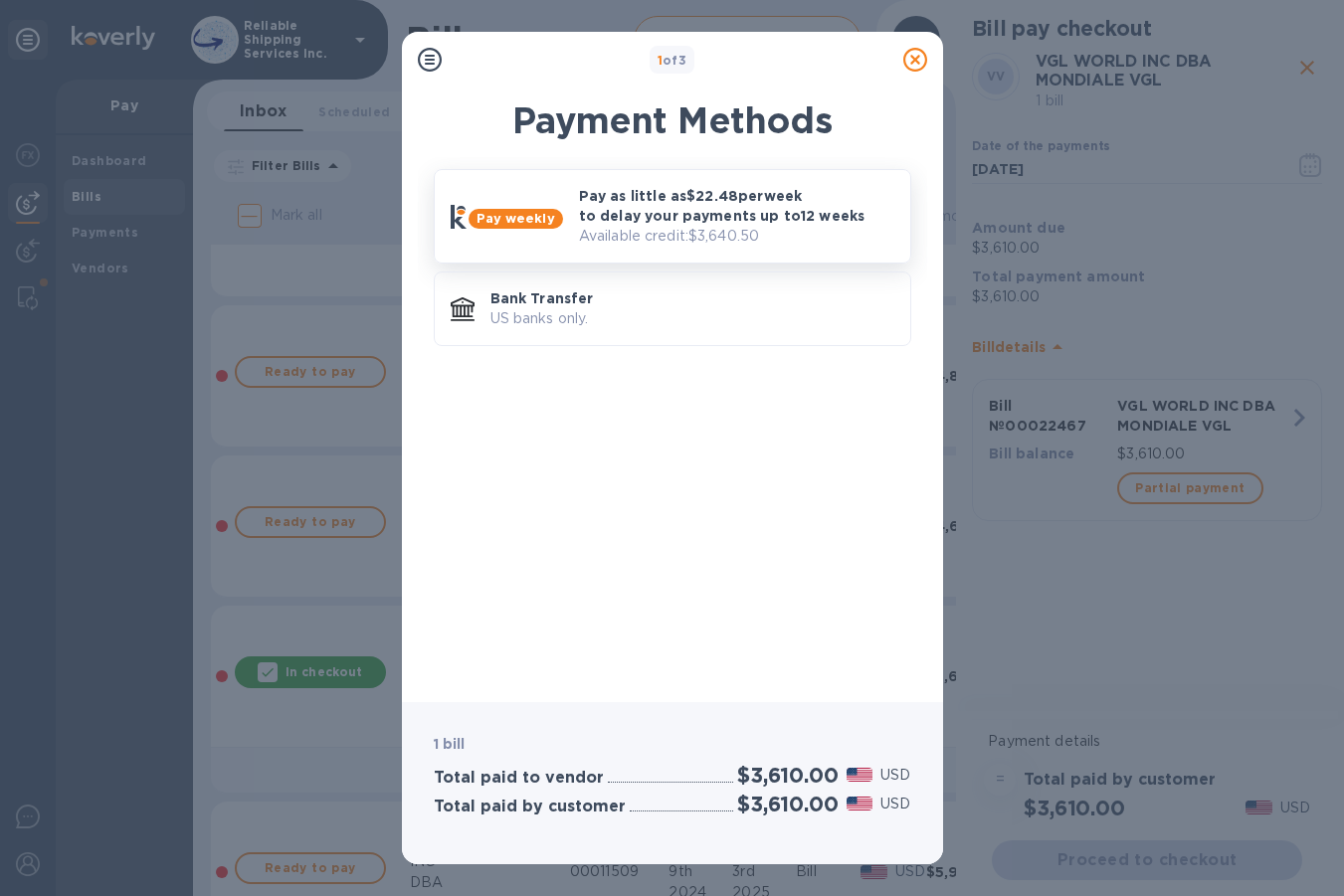 click on "Pay as little as  $22.48  per  week    to delay your payments up to  12 weeks" at bounding box center (736, 206) 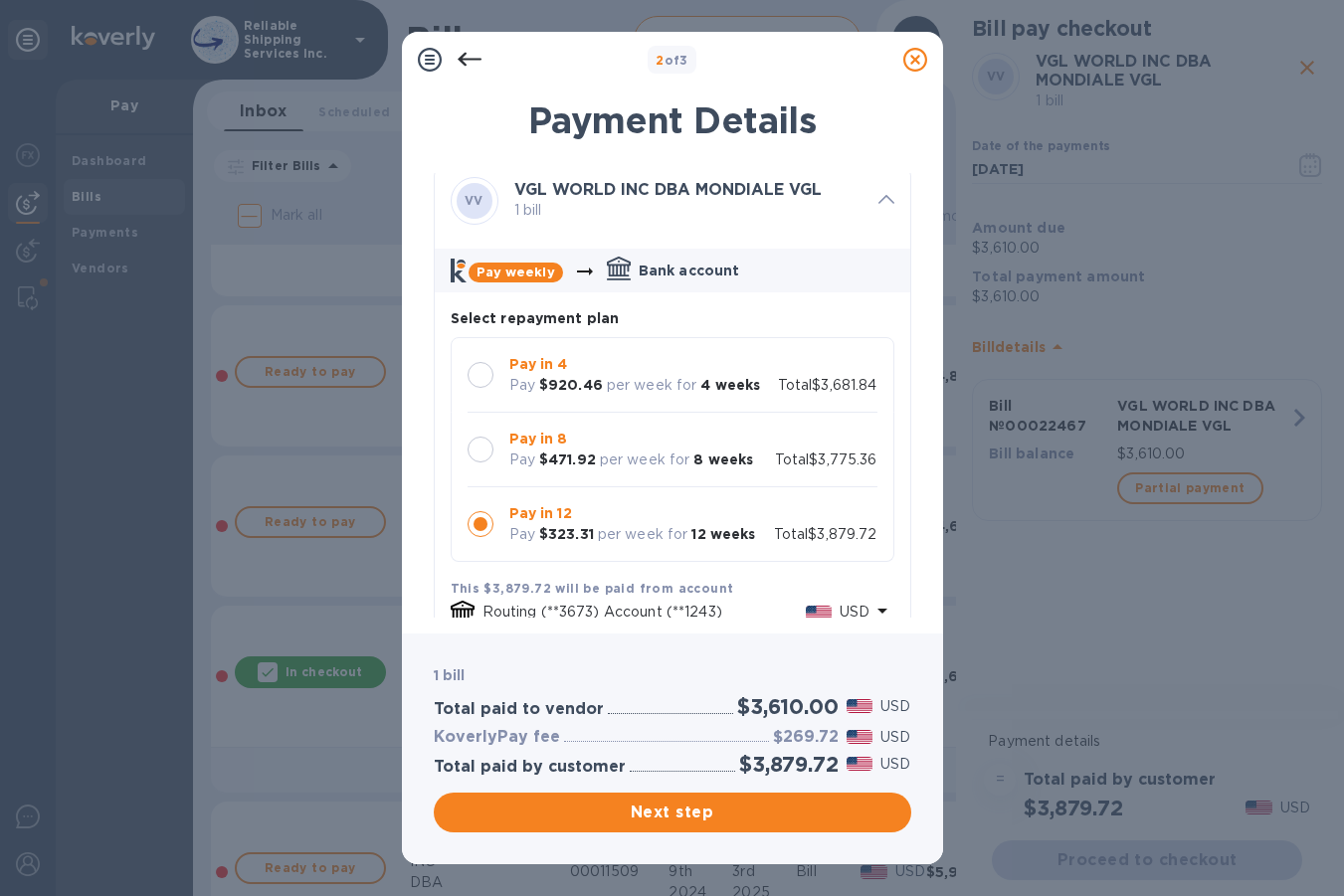 scroll, scrollTop: 11, scrollLeft: 0, axis: vertical 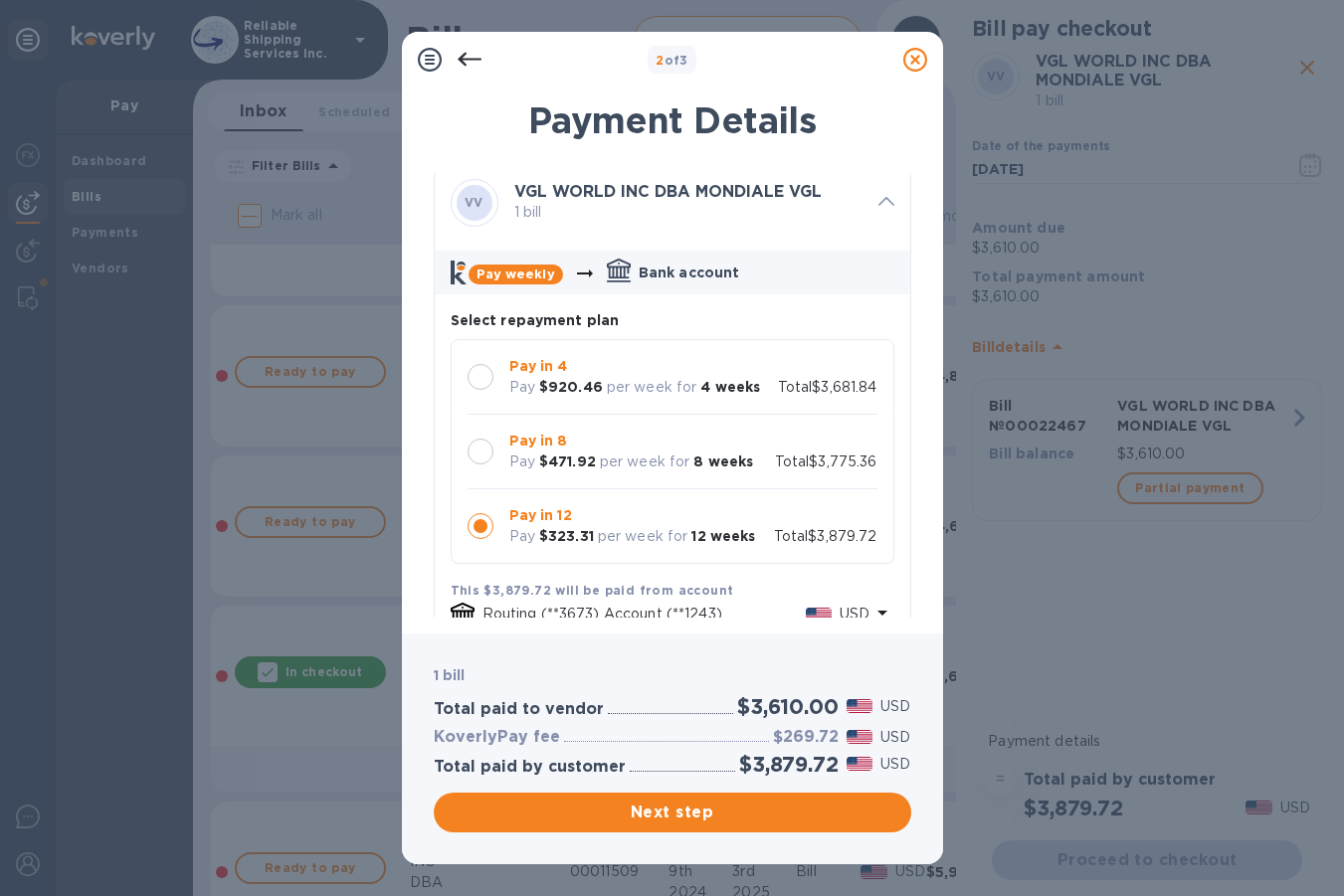 click on "Pay in 4" at bounding box center [635, 366] 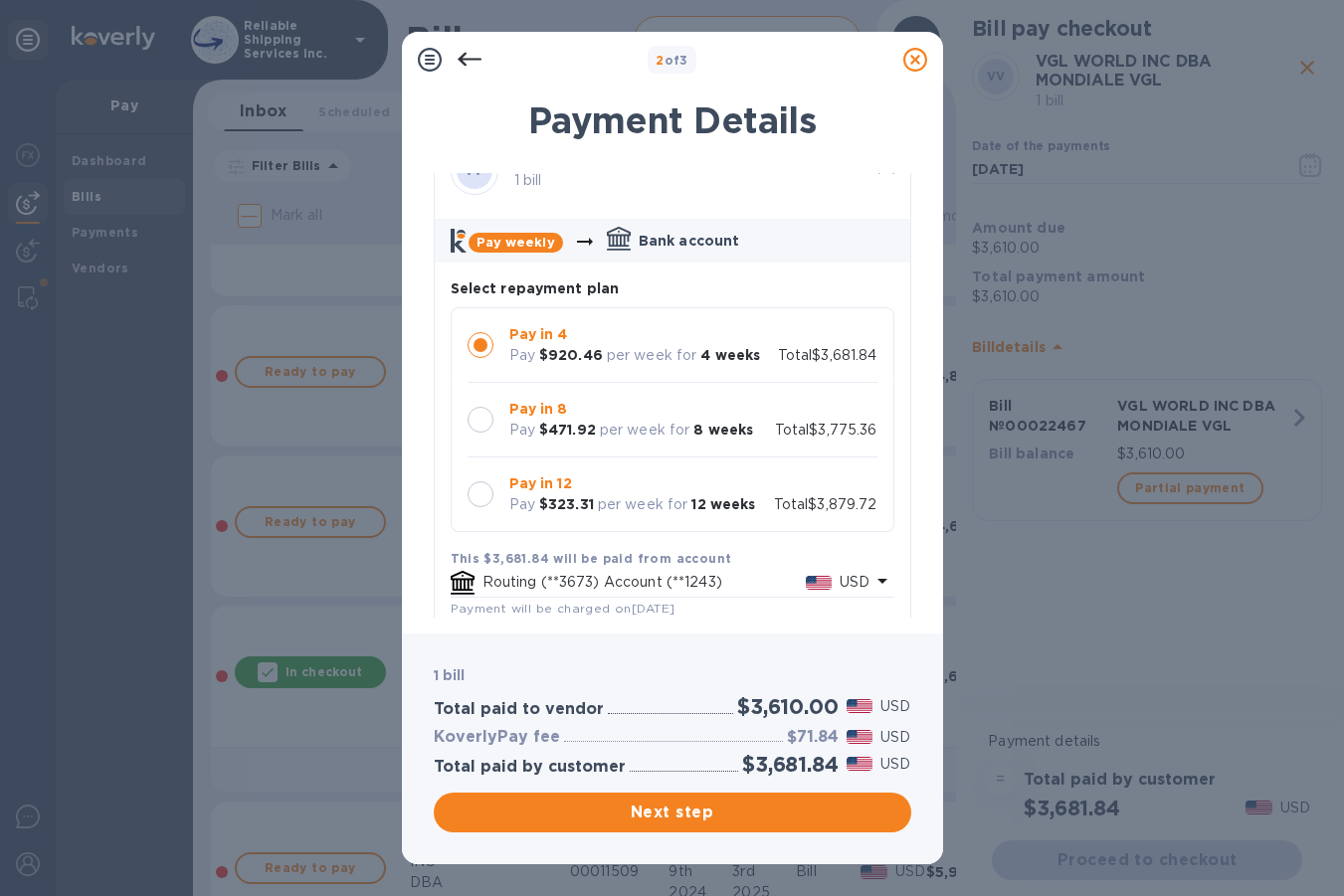 scroll, scrollTop: 11, scrollLeft: 0, axis: vertical 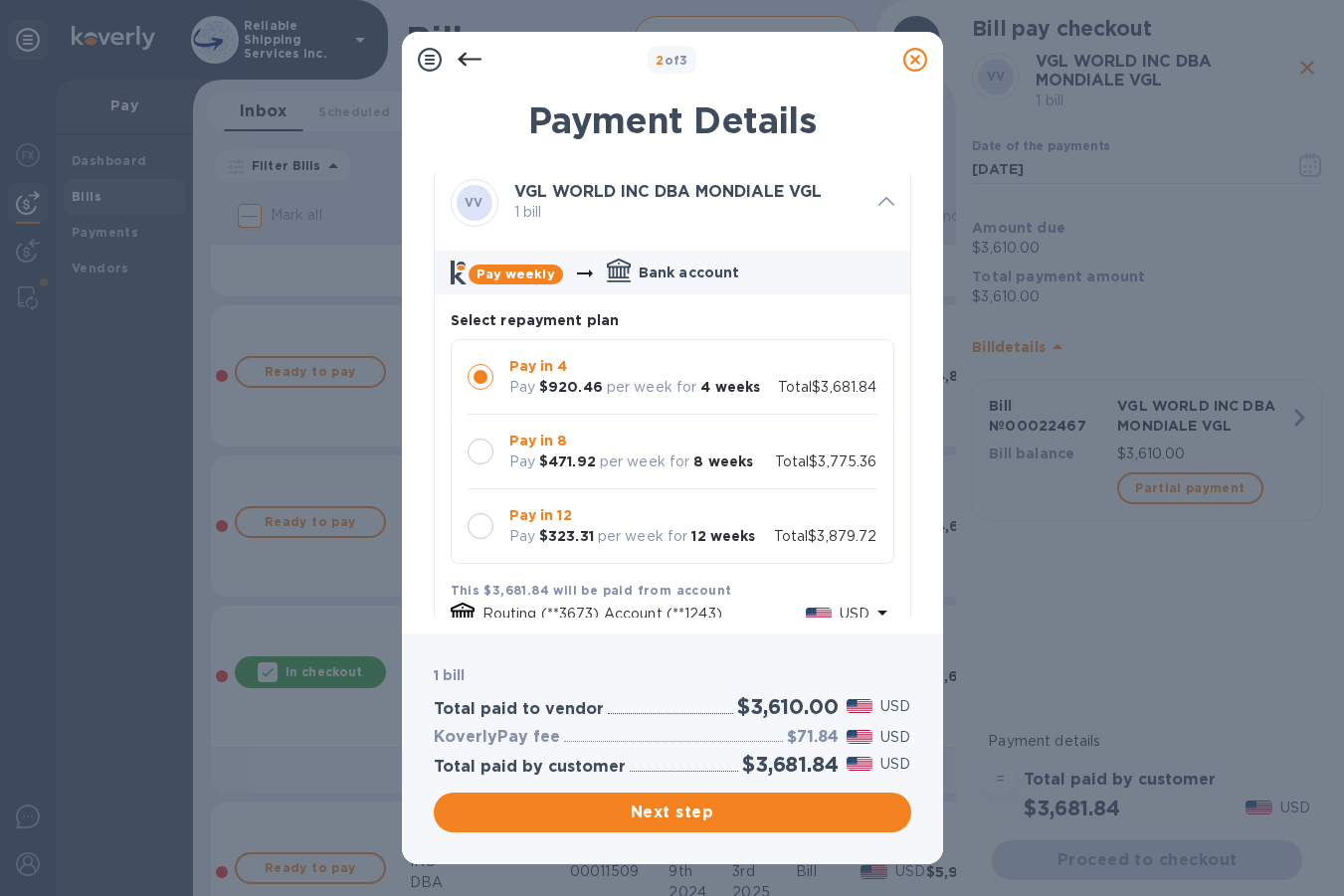 click 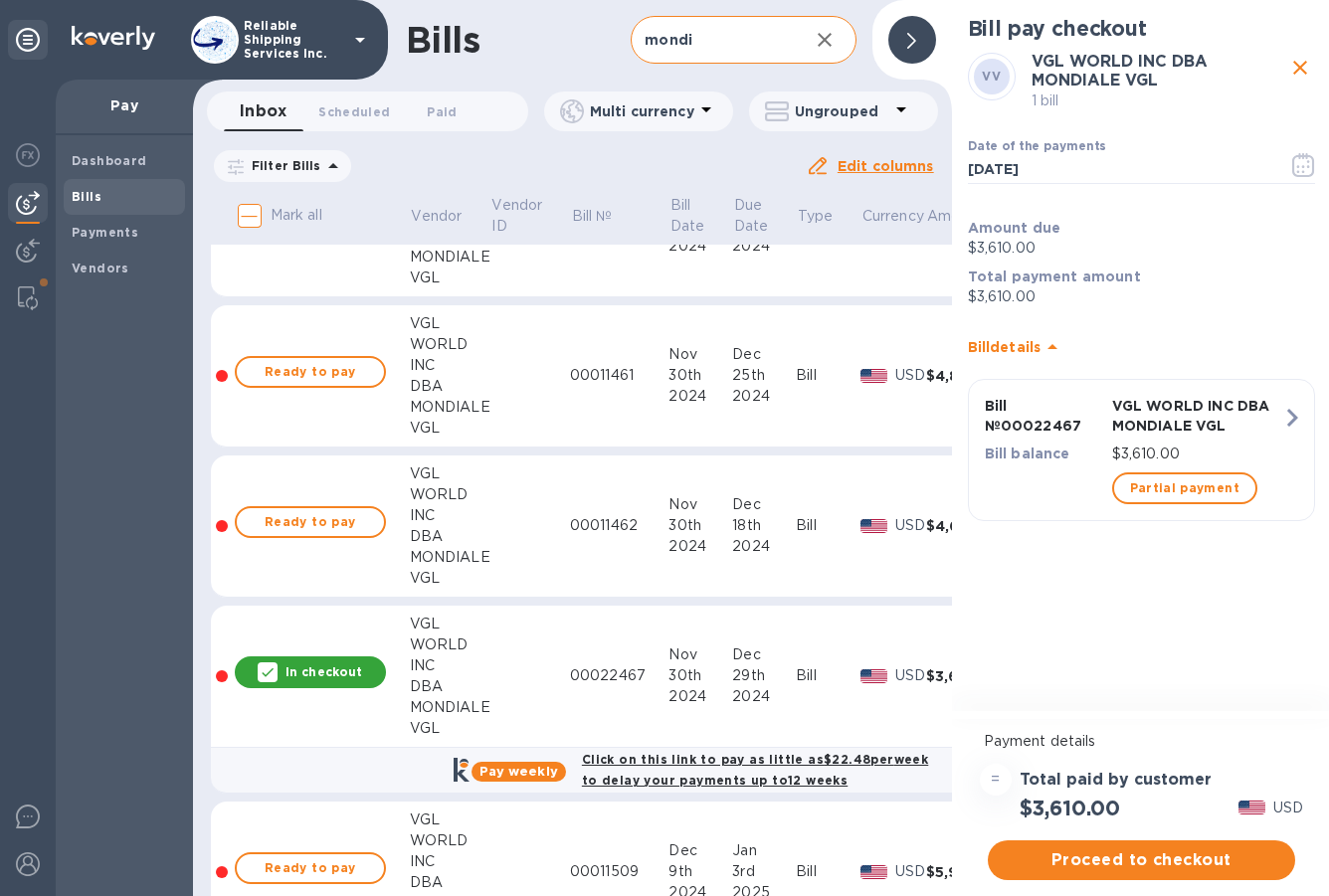click on "$3,610.00" at bounding box center [1141, 248] 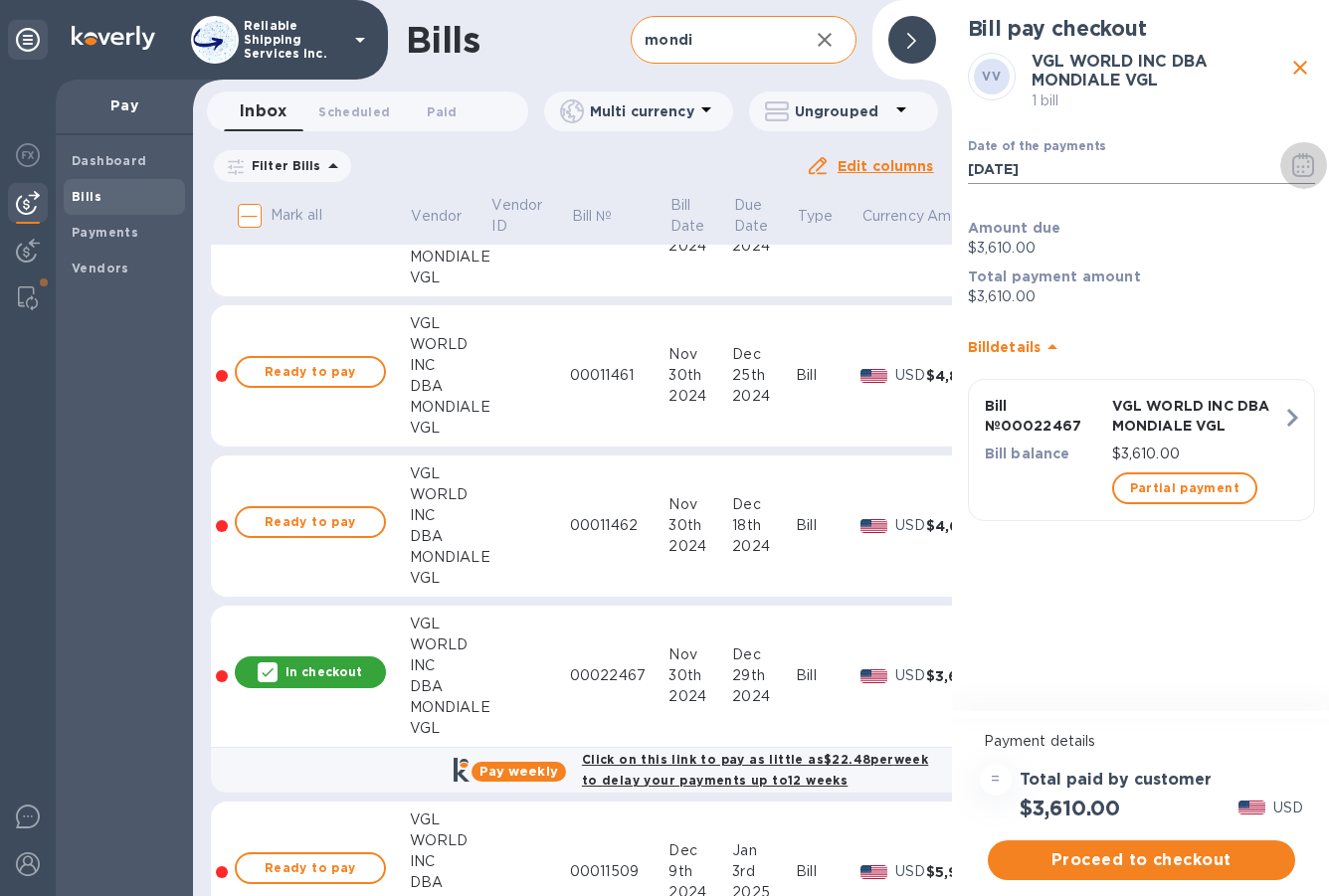 click 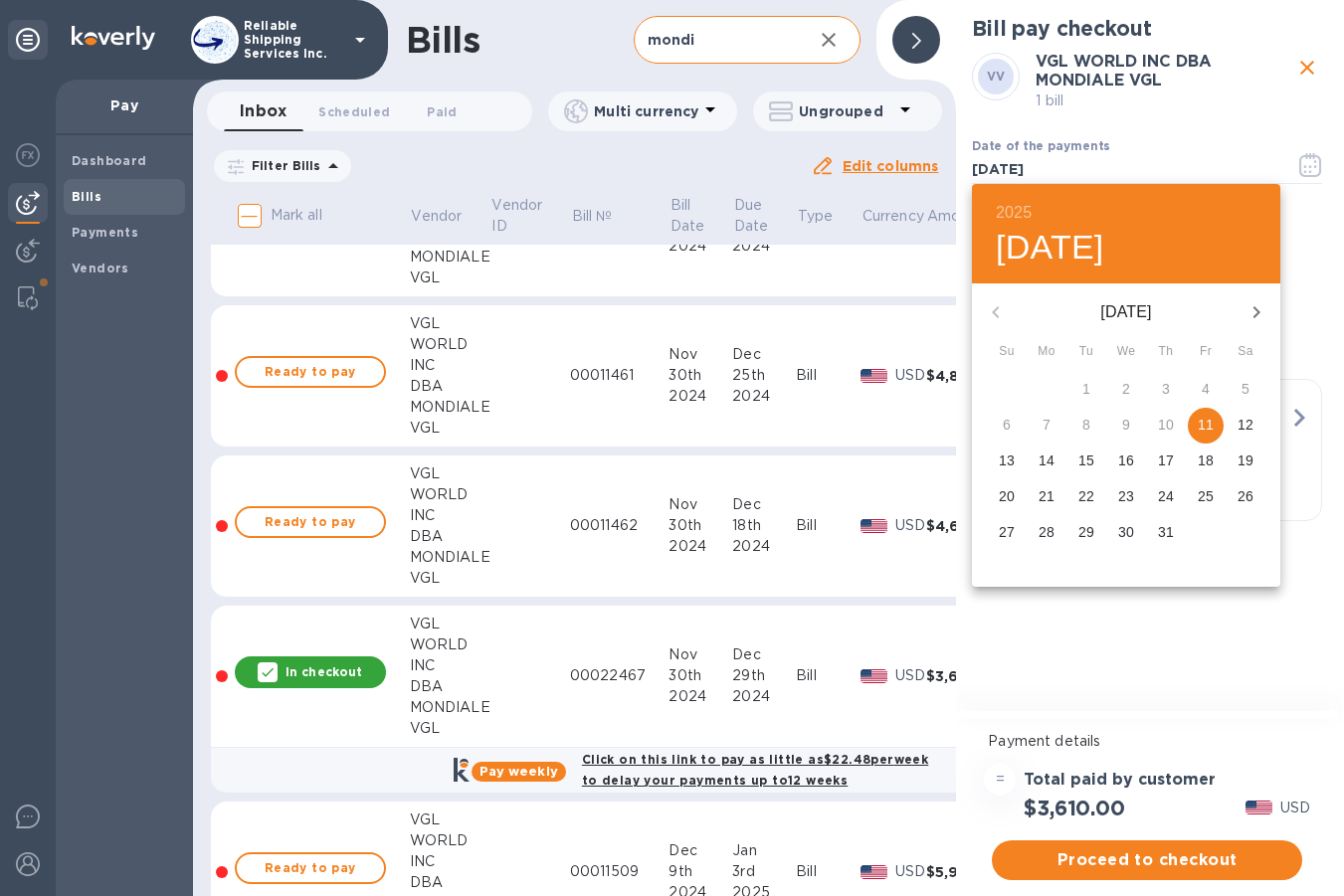 click at bounding box center (672, 448) 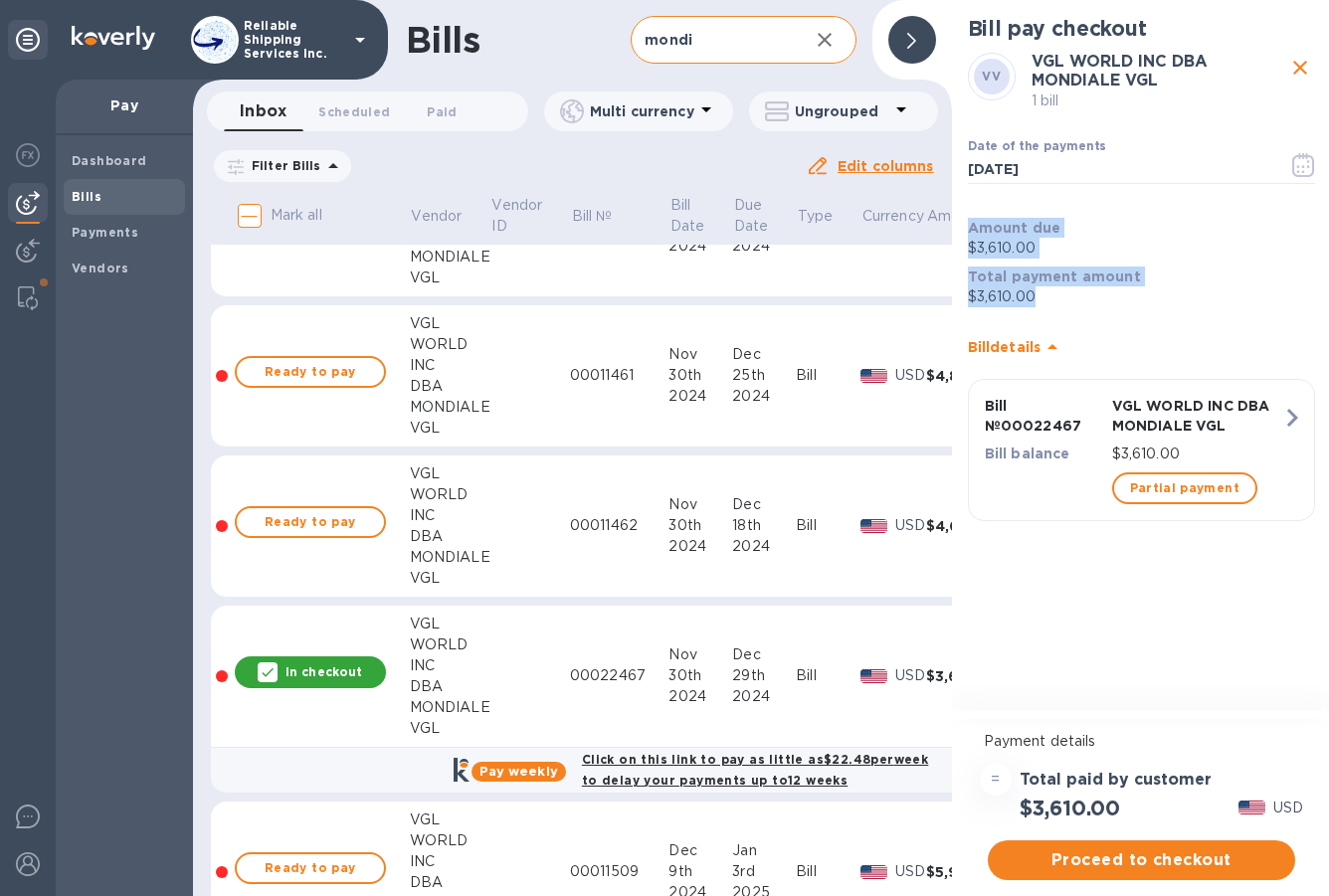 drag, startPoint x: 1079, startPoint y: 307, endPoint x: 965, endPoint y: 236, distance: 134.3019 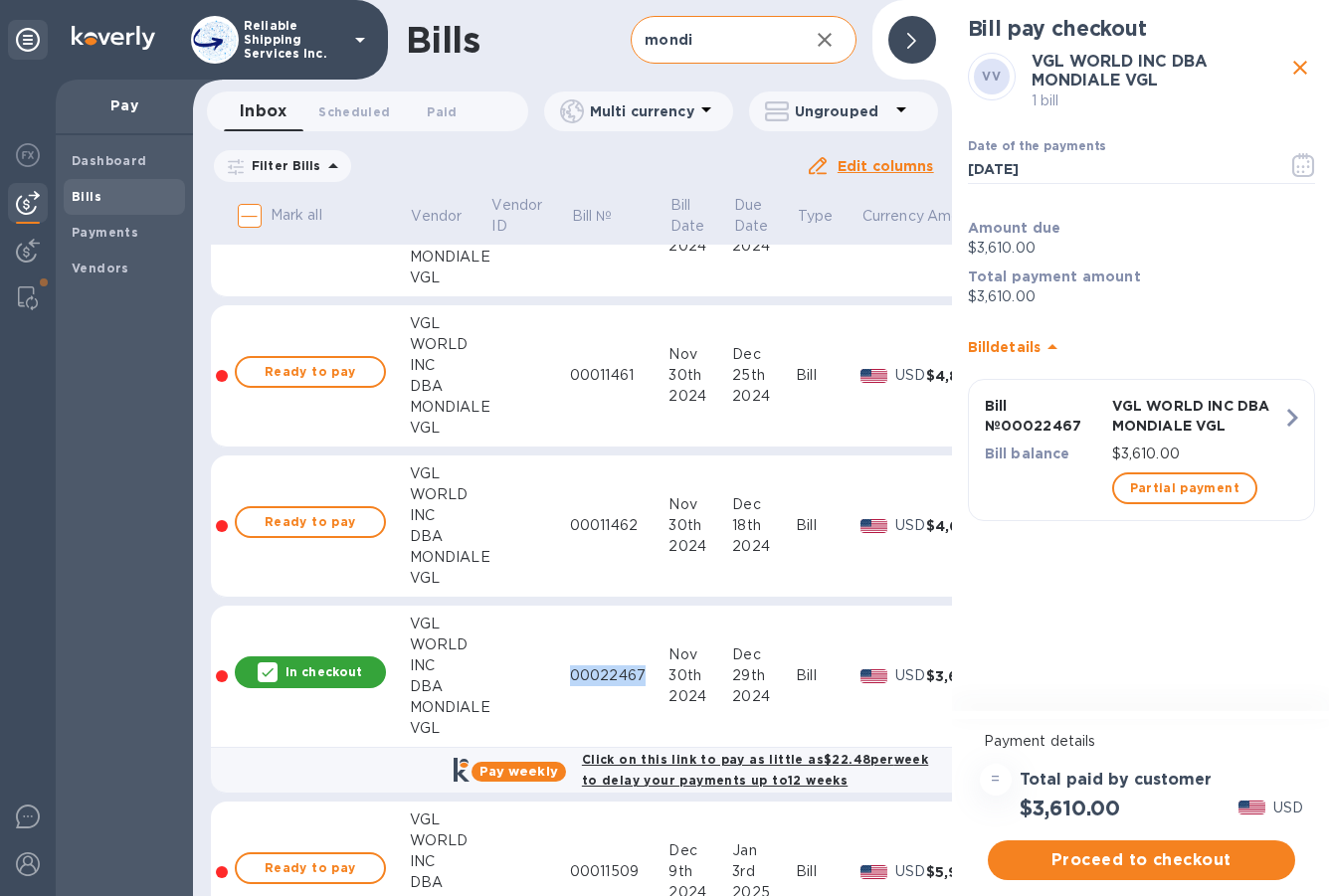 drag, startPoint x: 557, startPoint y: 682, endPoint x: 652, endPoint y: 674, distance: 95.33625 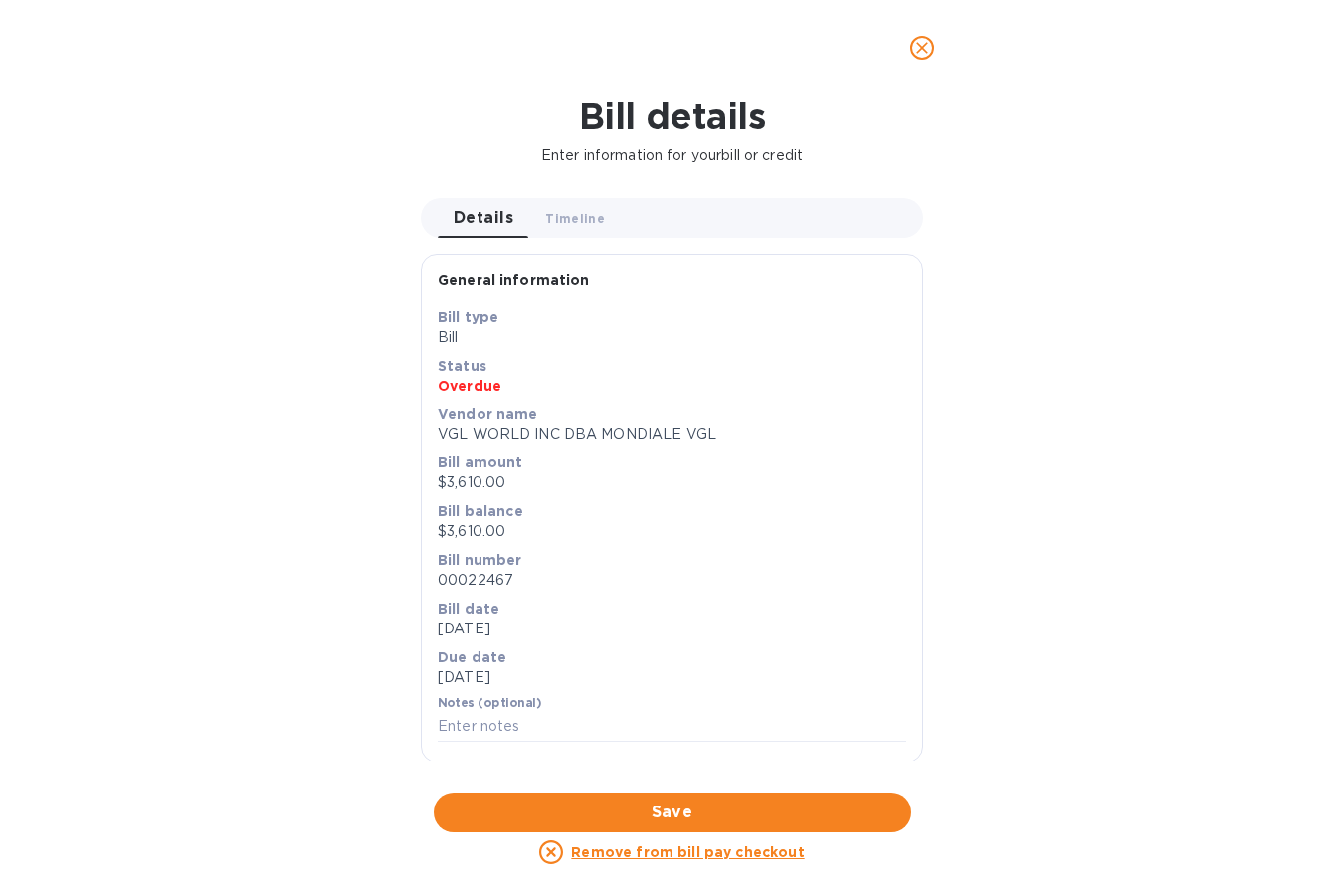 copy on "00022467" 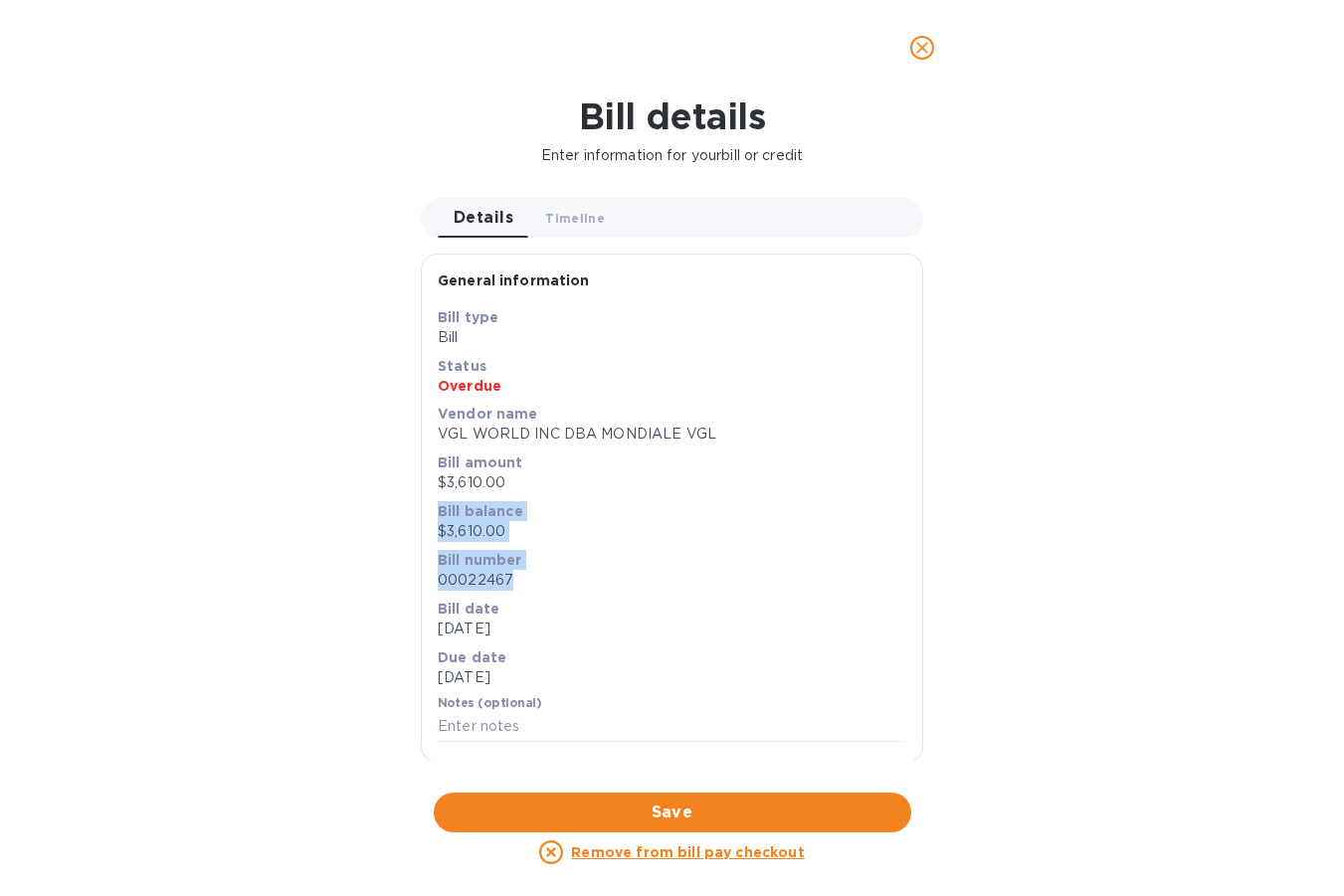 drag, startPoint x: 526, startPoint y: 585, endPoint x: 431, endPoint y: 511, distance: 120.4201 